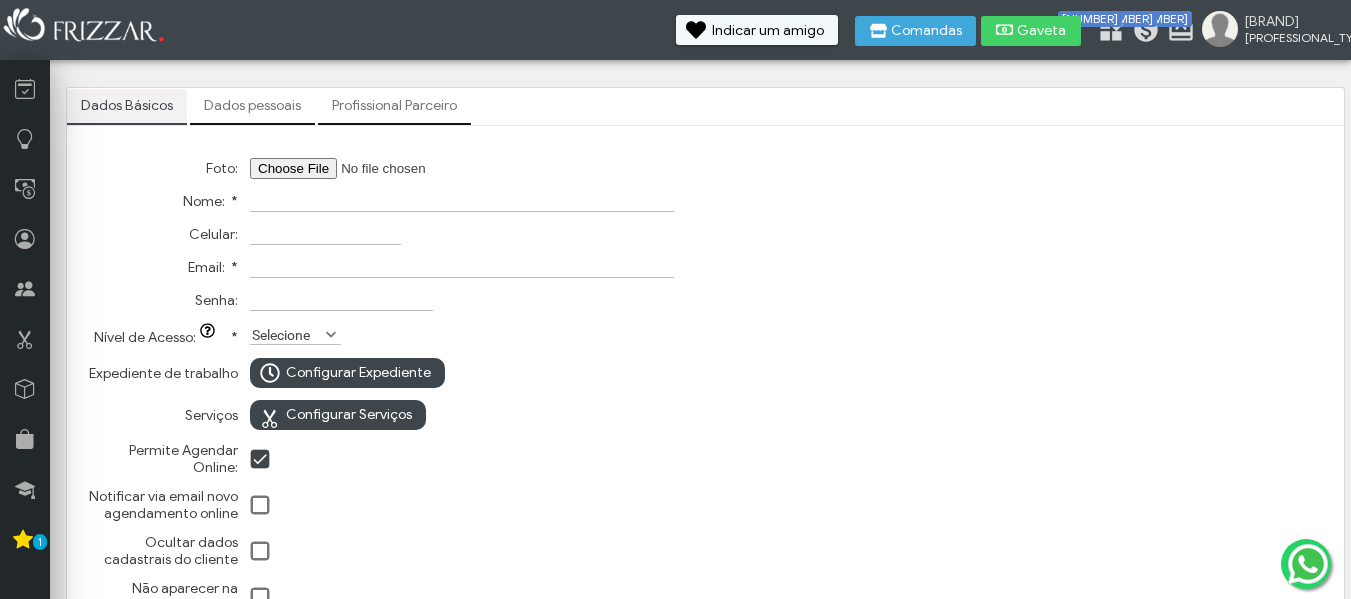click on "Nome: *" at bounding box center (462, 201) 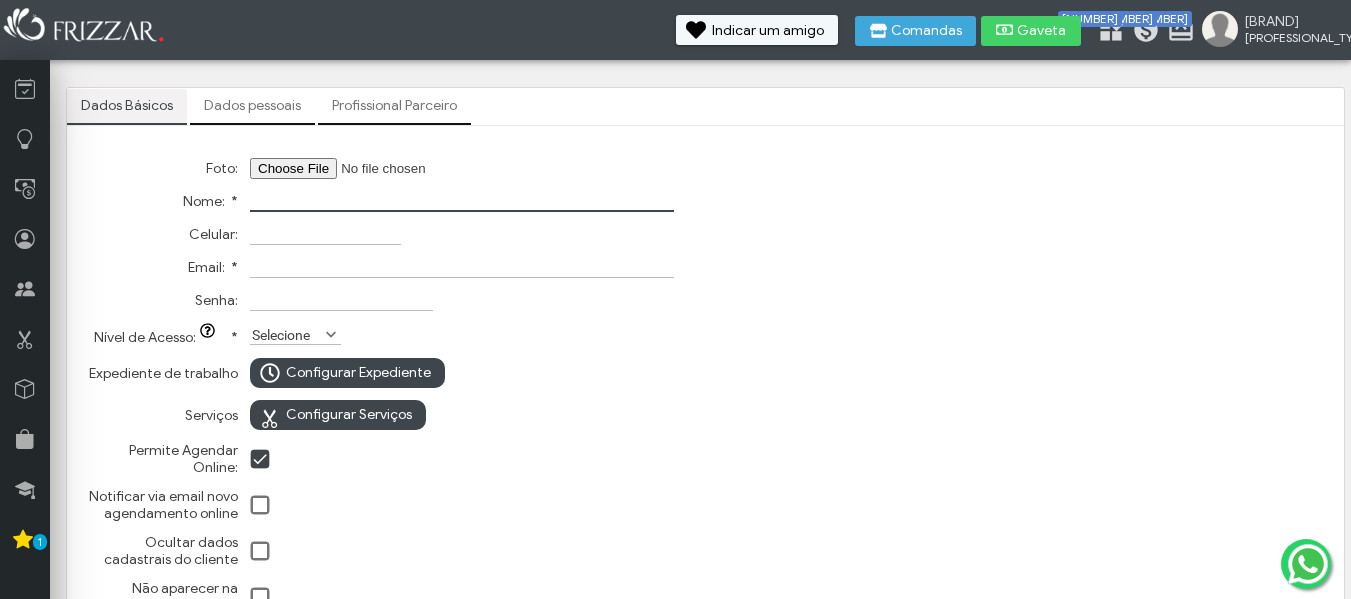 scroll, scrollTop: 0, scrollLeft: 0, axis: both 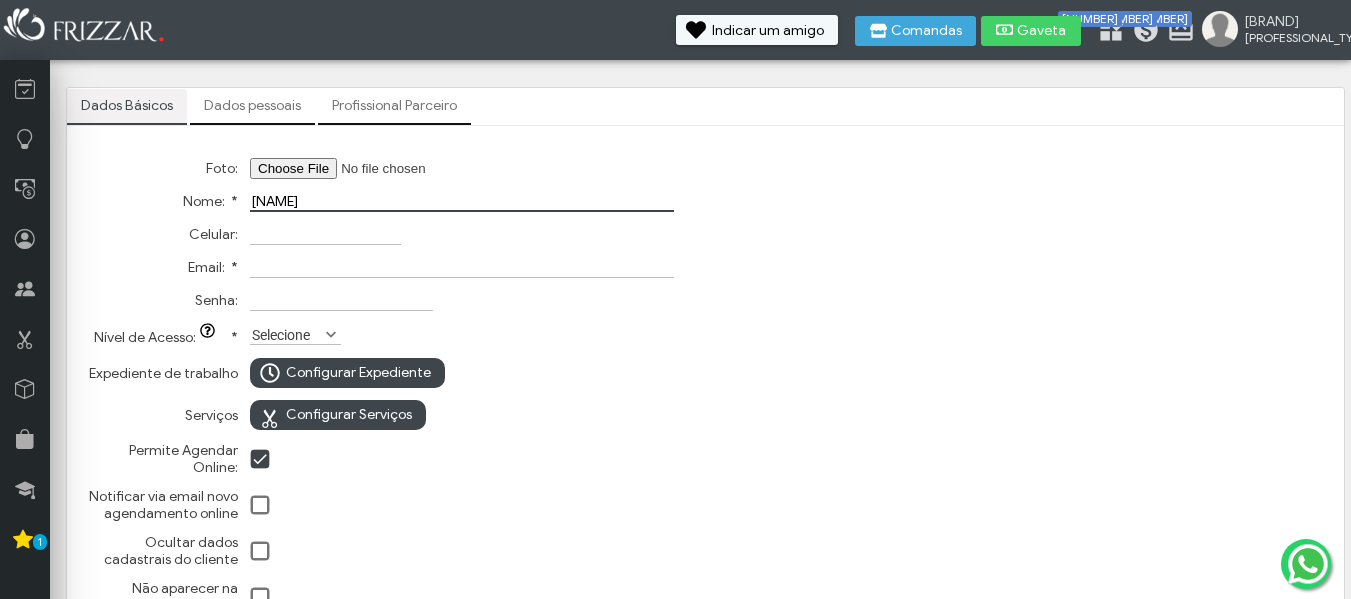 type on "a" 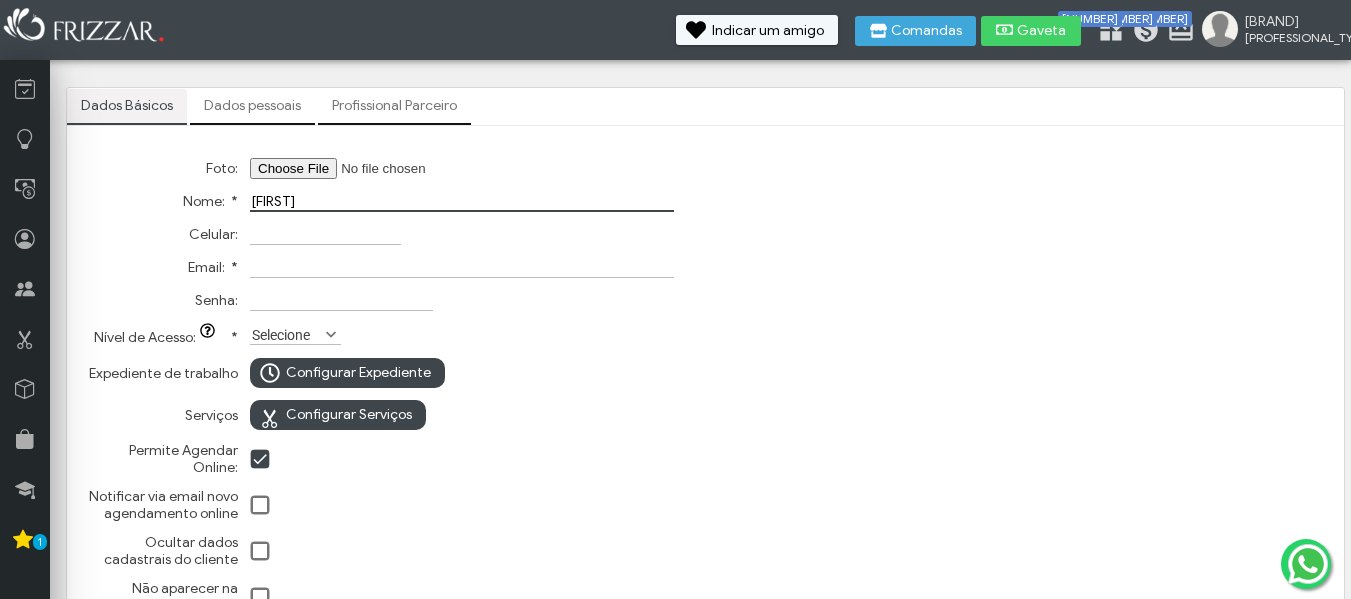 click on "[FIRST]" at bounding box center [462, 201] 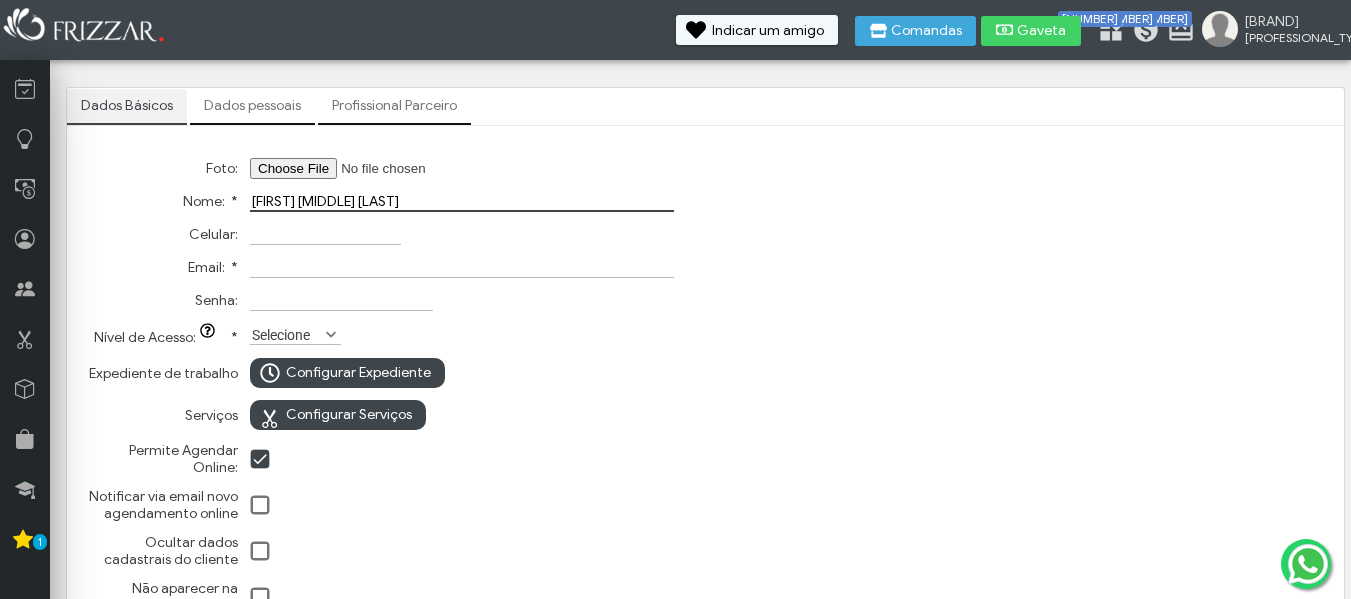 type on "[FIRST] [MIDDLE] [LAST]" 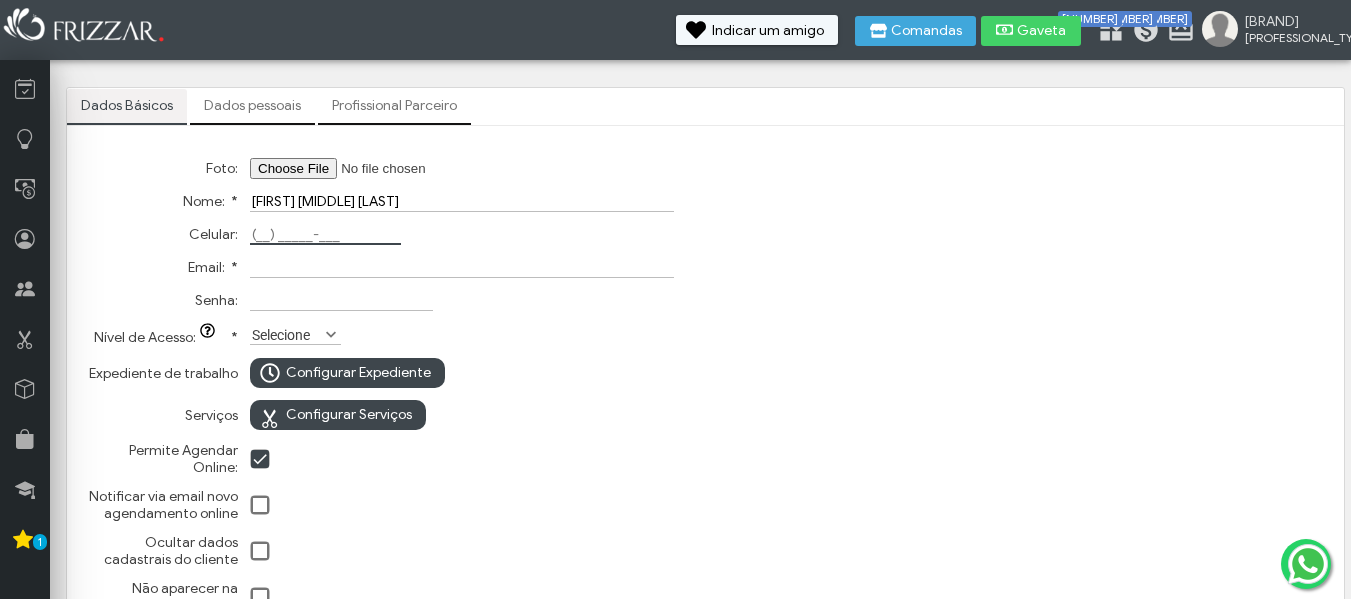 click on "Celular:" at bounding box center (325, 234) 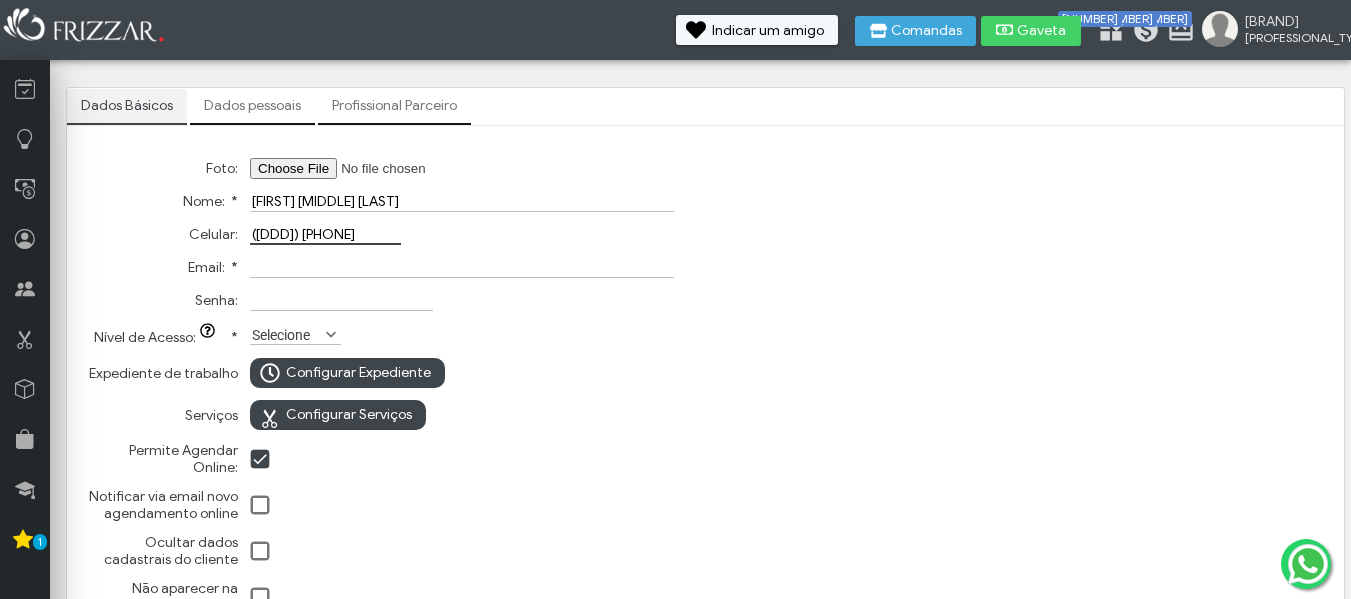 click on "Email: *" at bounding box center (462, 267) 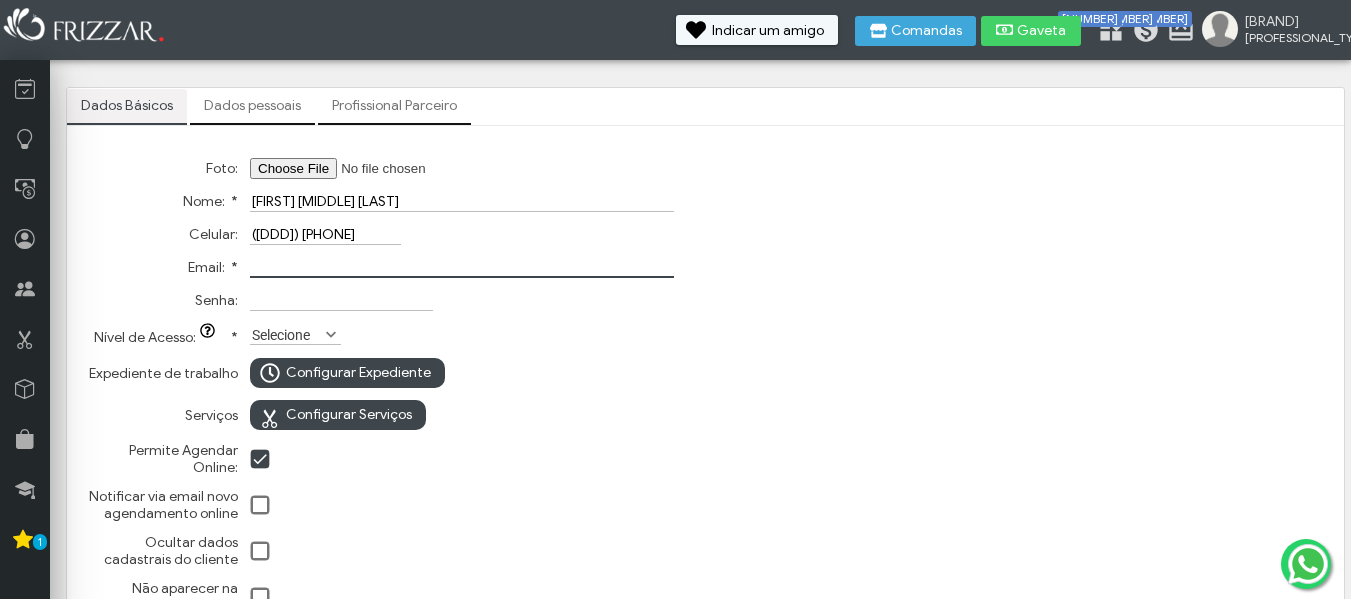 paste on "[EMAIL]" 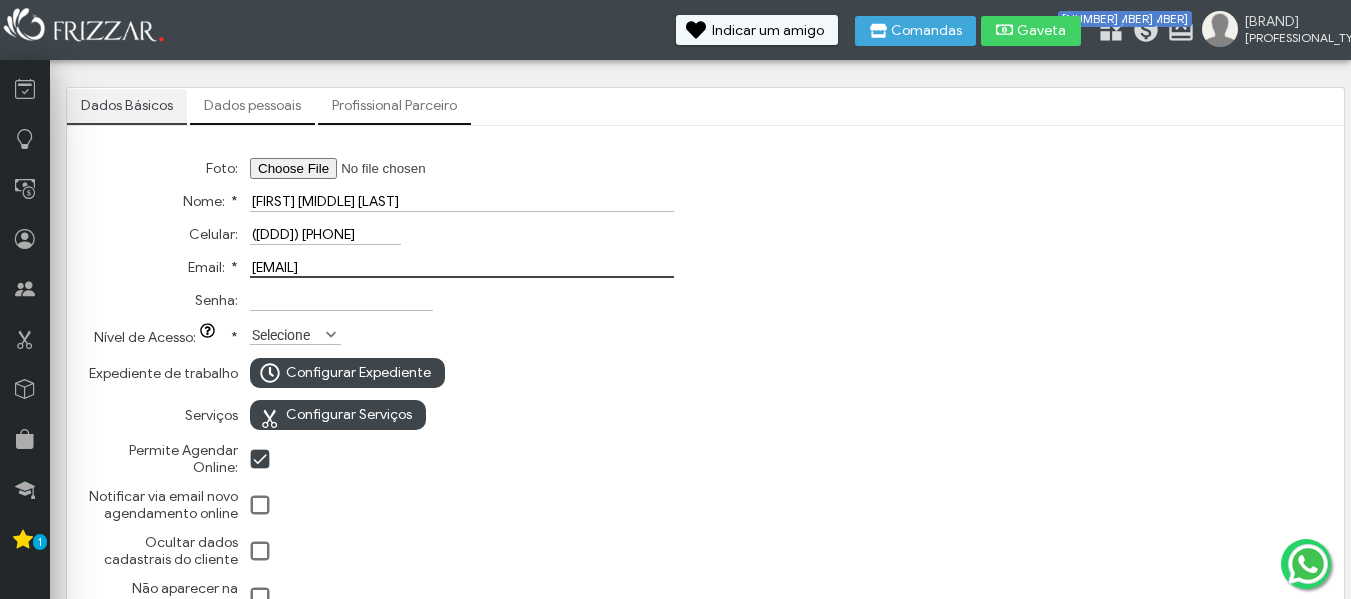 type on "[EMAIL]" 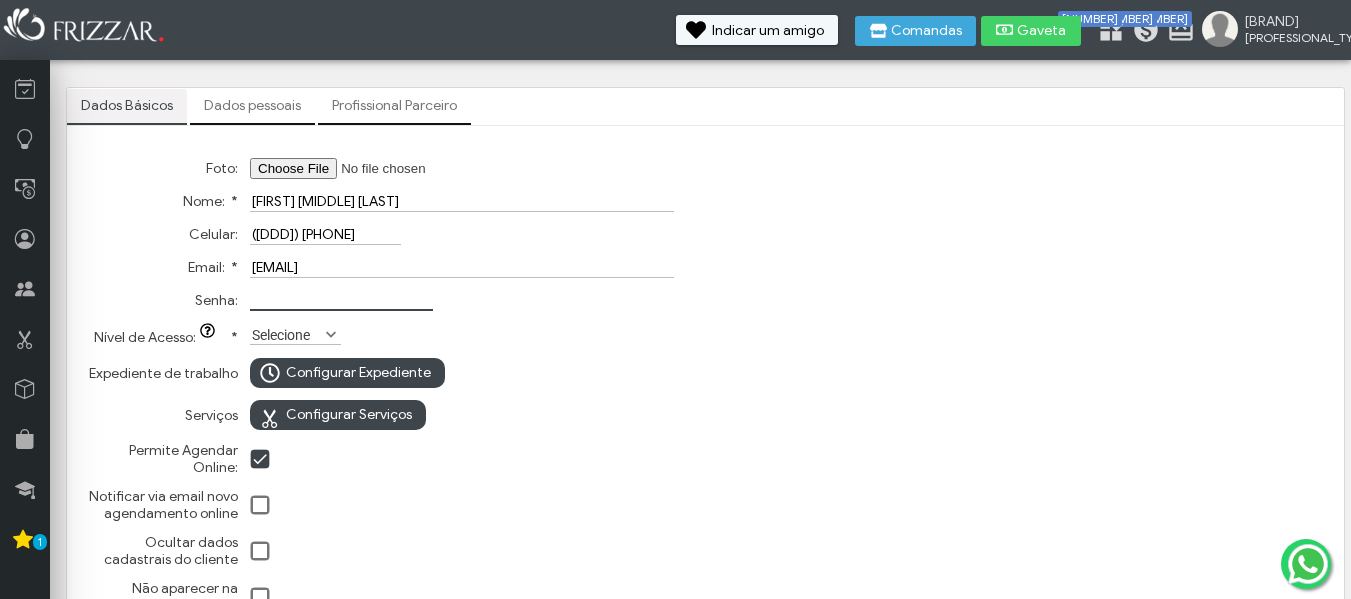 click on "Senha:" at bounding box center (341, 300) 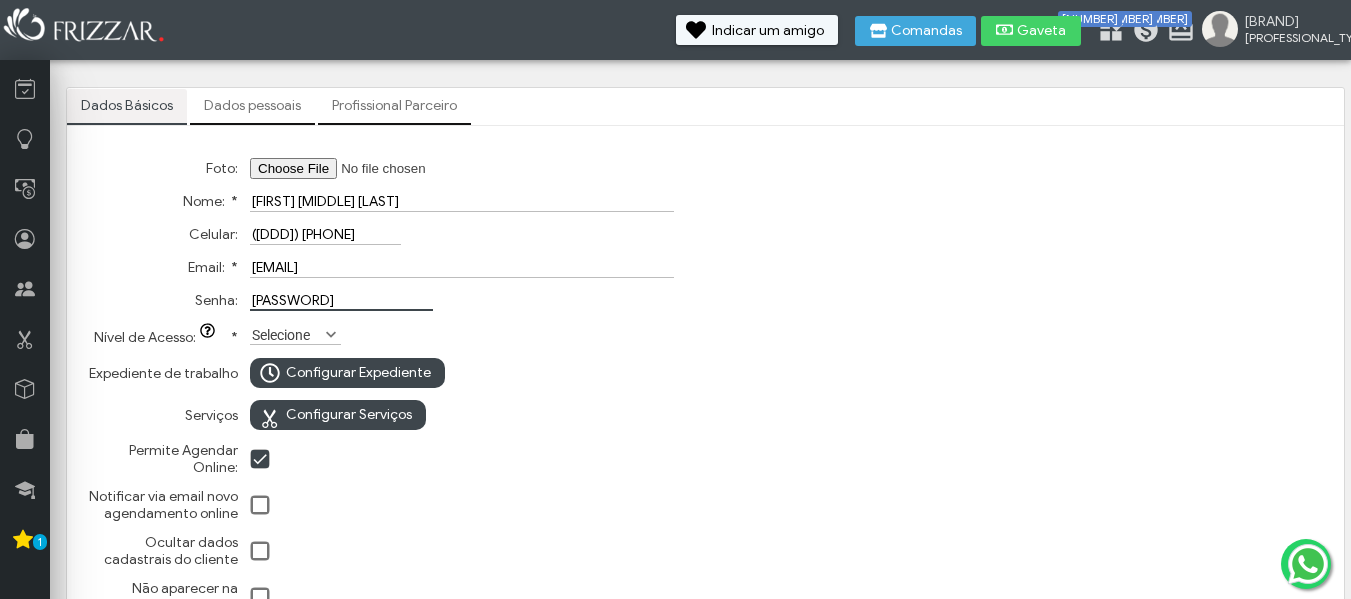 type on "[PASSWORD]" 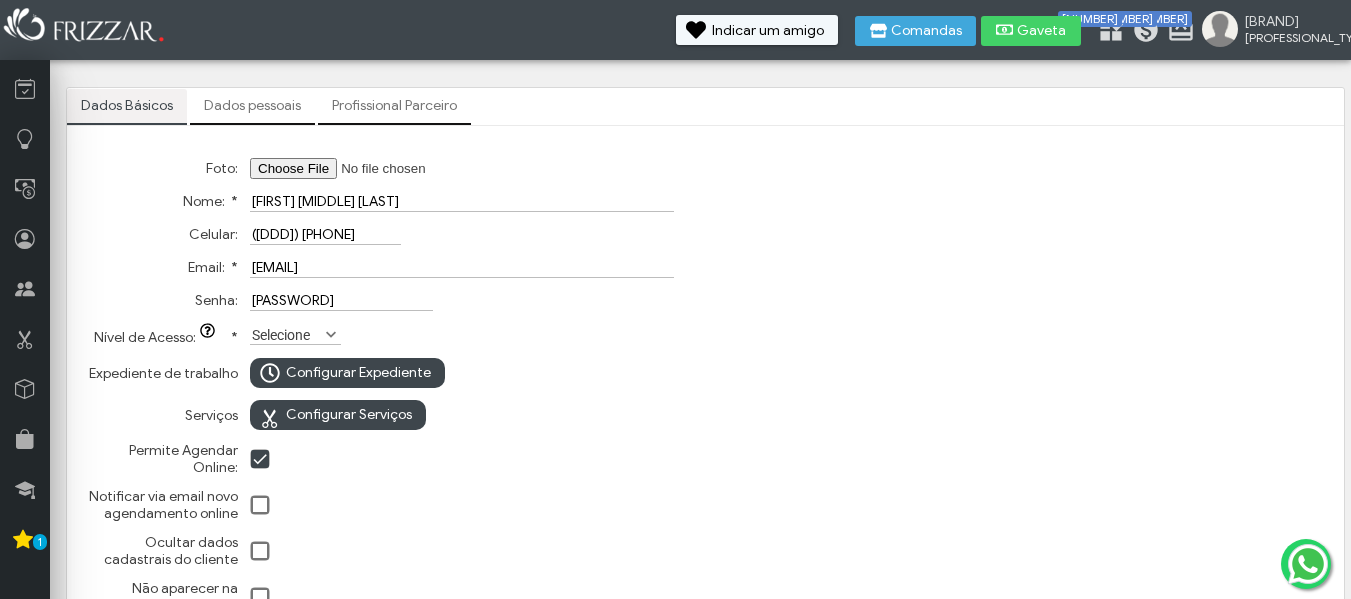 click on "Selecione" at bounding box center [286, 334] 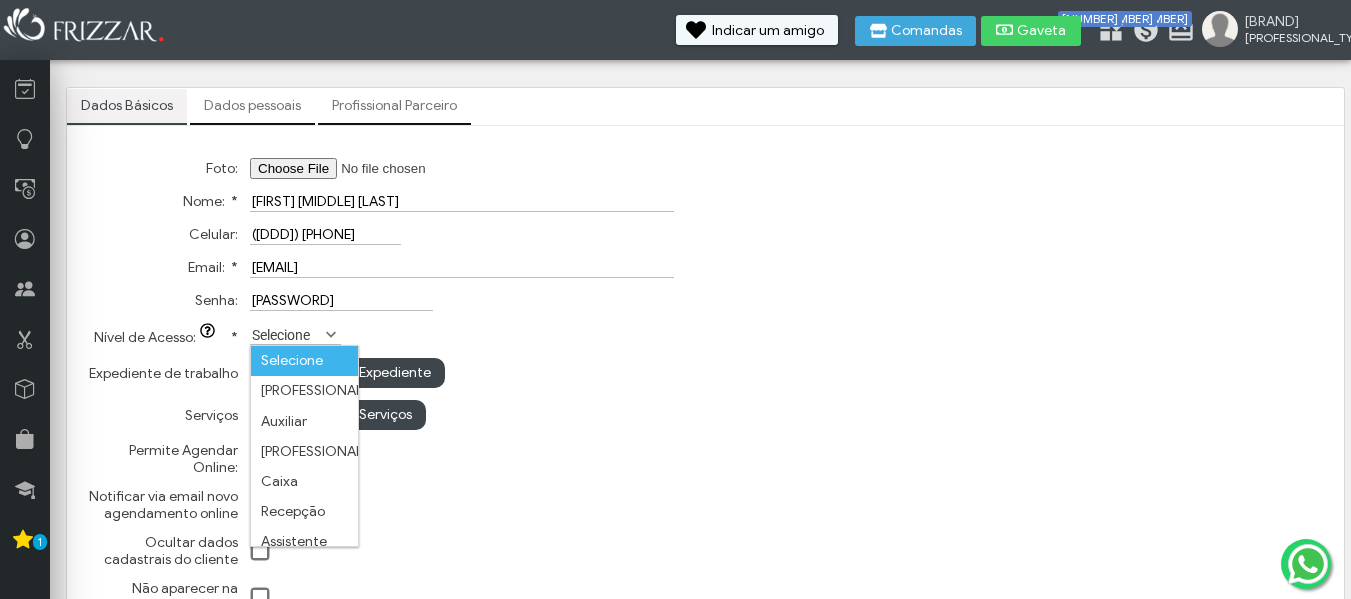 scroll, scrollTop: 11, scrollLeft: 89, axis: both 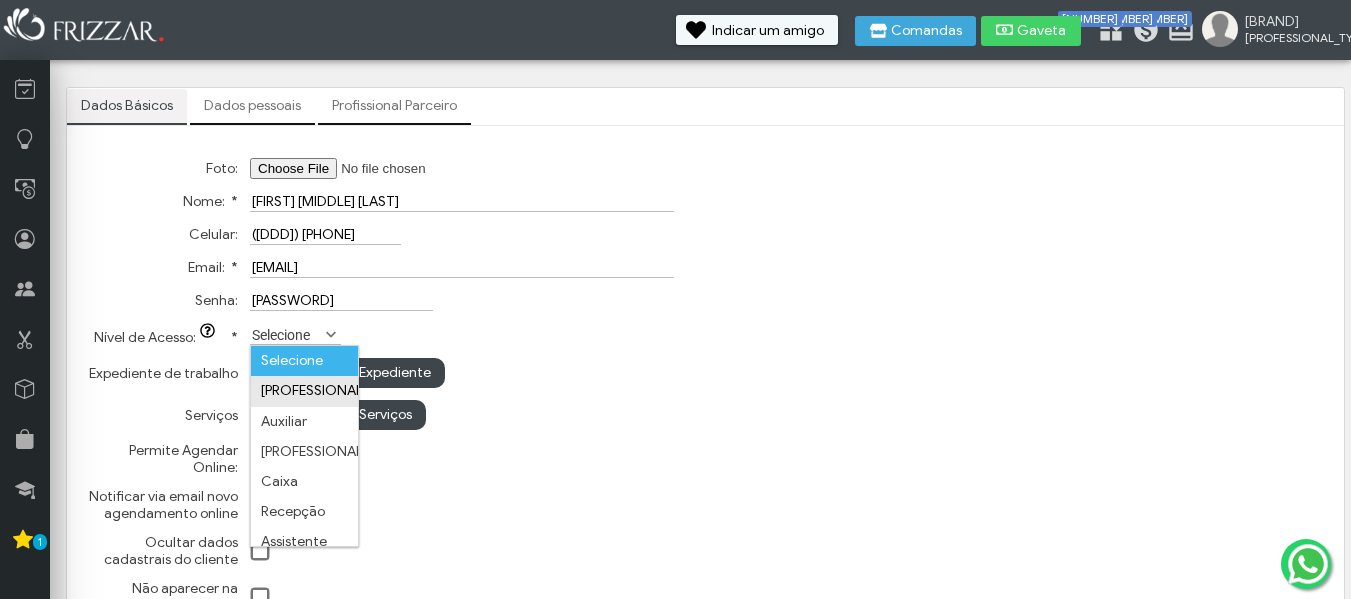 click on "[PROFESSIONAL_TYPE]" at bounding box center [304, 391] 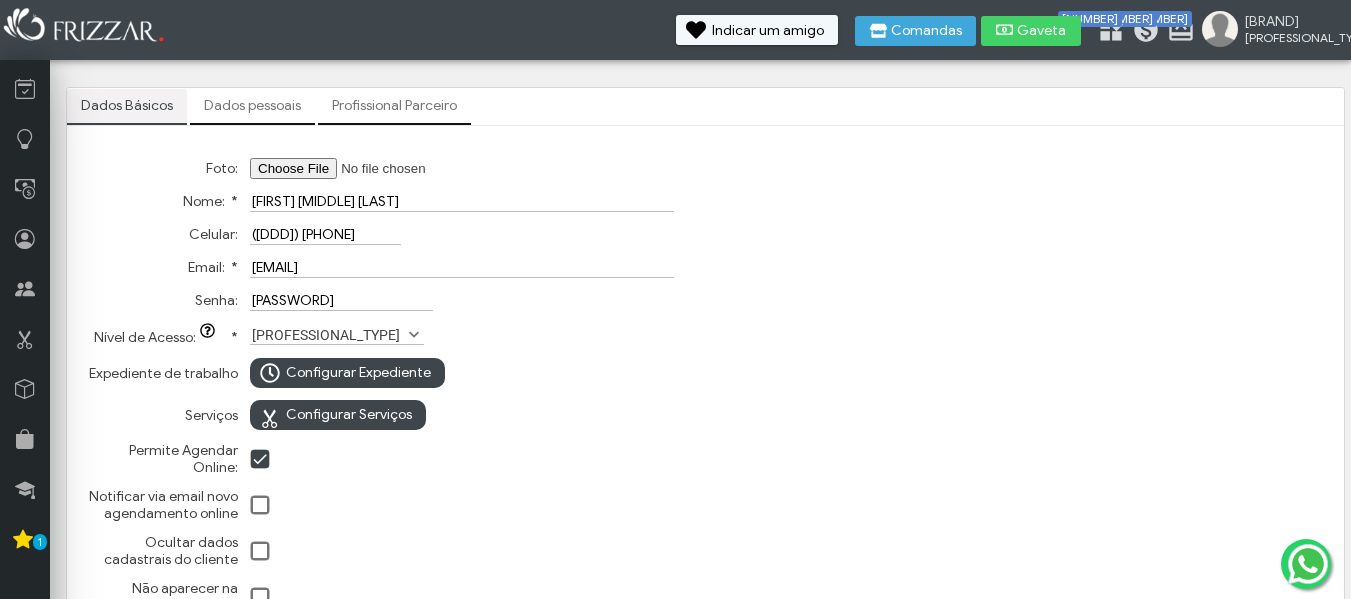 click on "Selecione Profissional Auxiliar Gerente Caixa Recepção Assistente Estoquista Profissional" at bounding box center (462, 334) 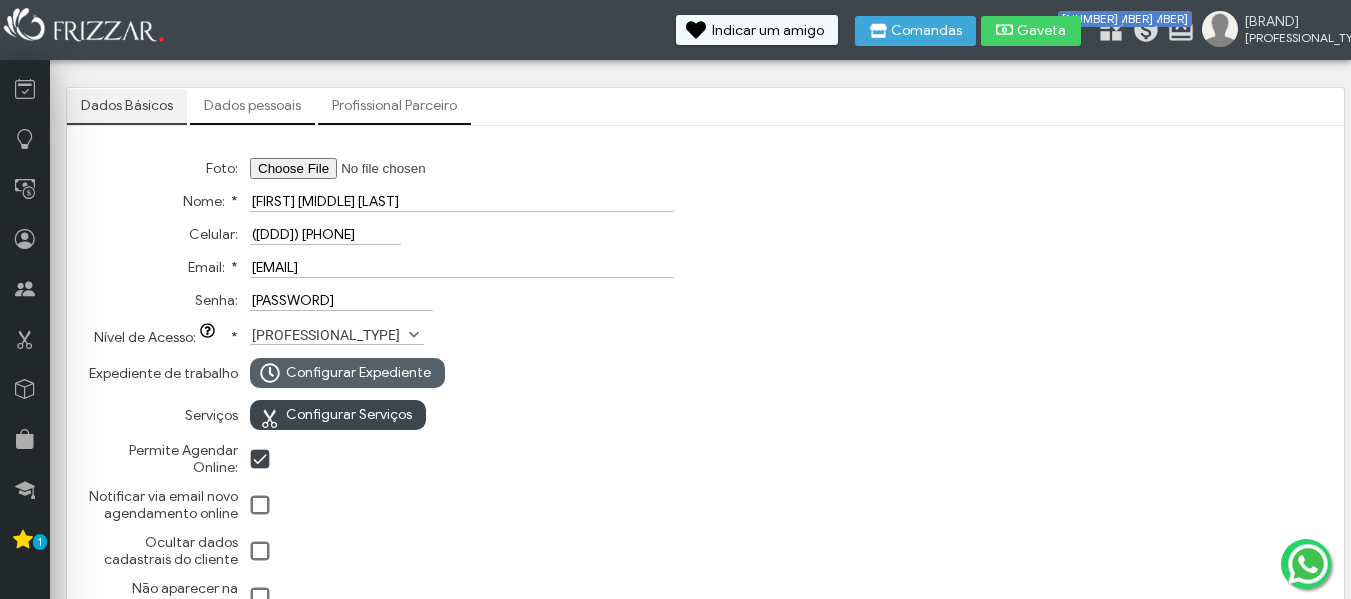 click on "Configurar Expediente" at bounding box center [358, 373] 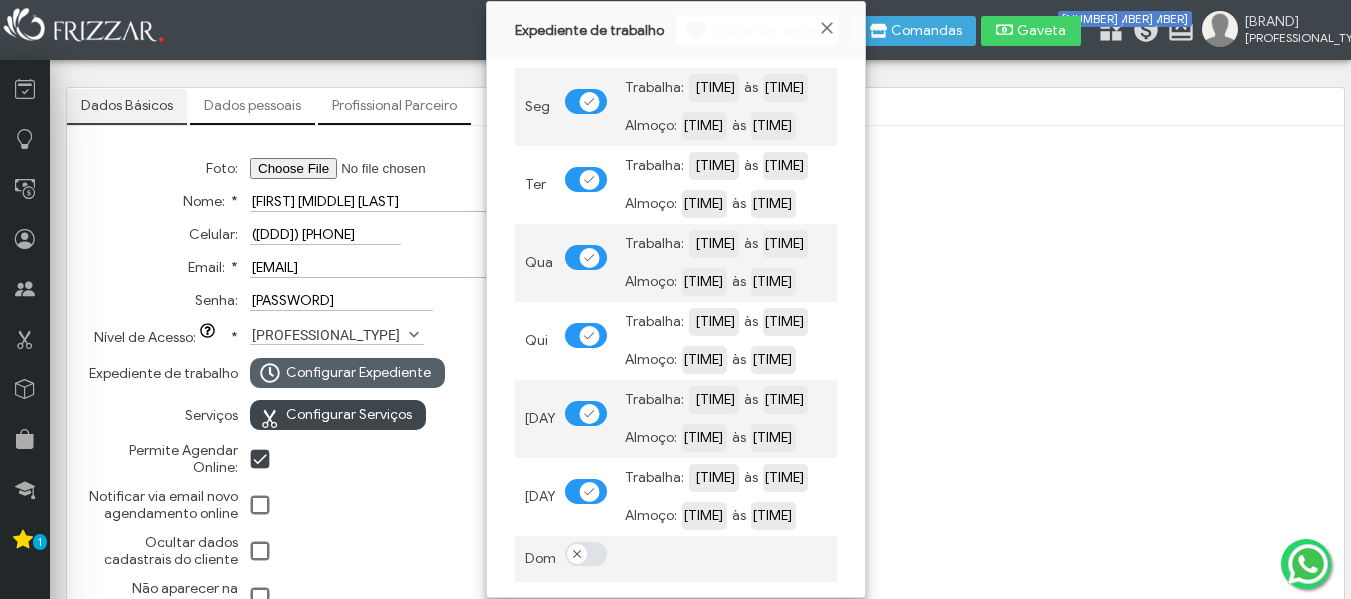 scroll, scrollTop: 12, scrollLeft: 11, axis: both 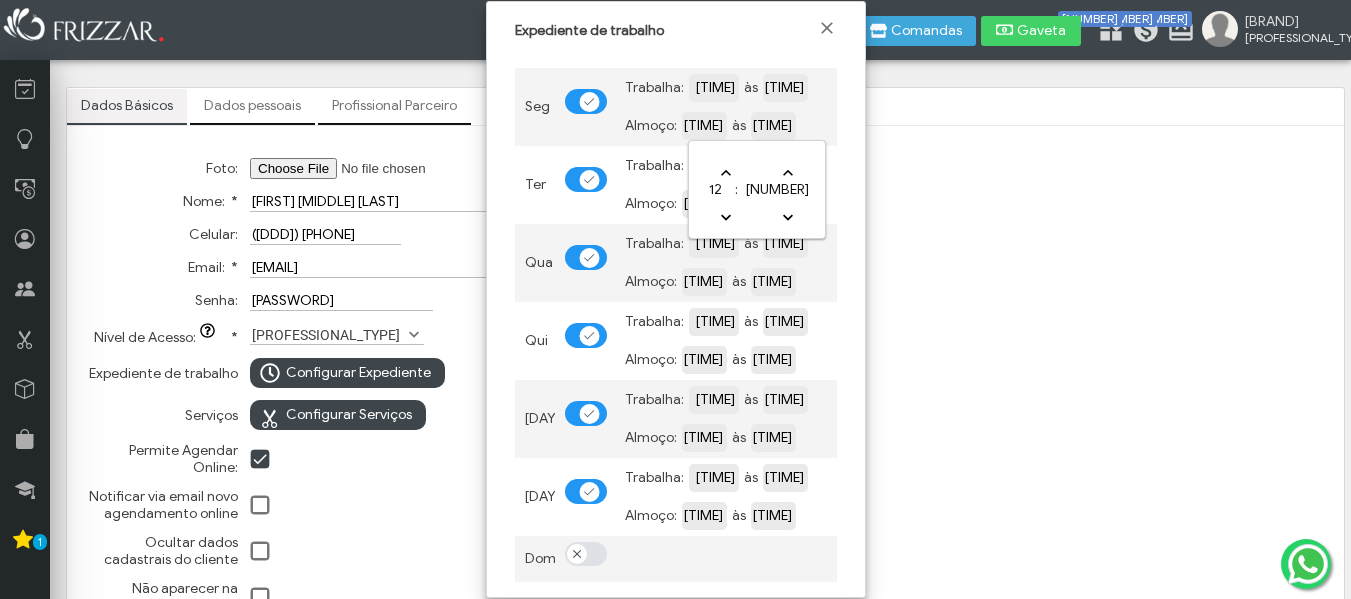 drag, startPoint x: 725, startPoint y: 124, endPoint x: 671, endPoint y: 128, distance: 54.147945 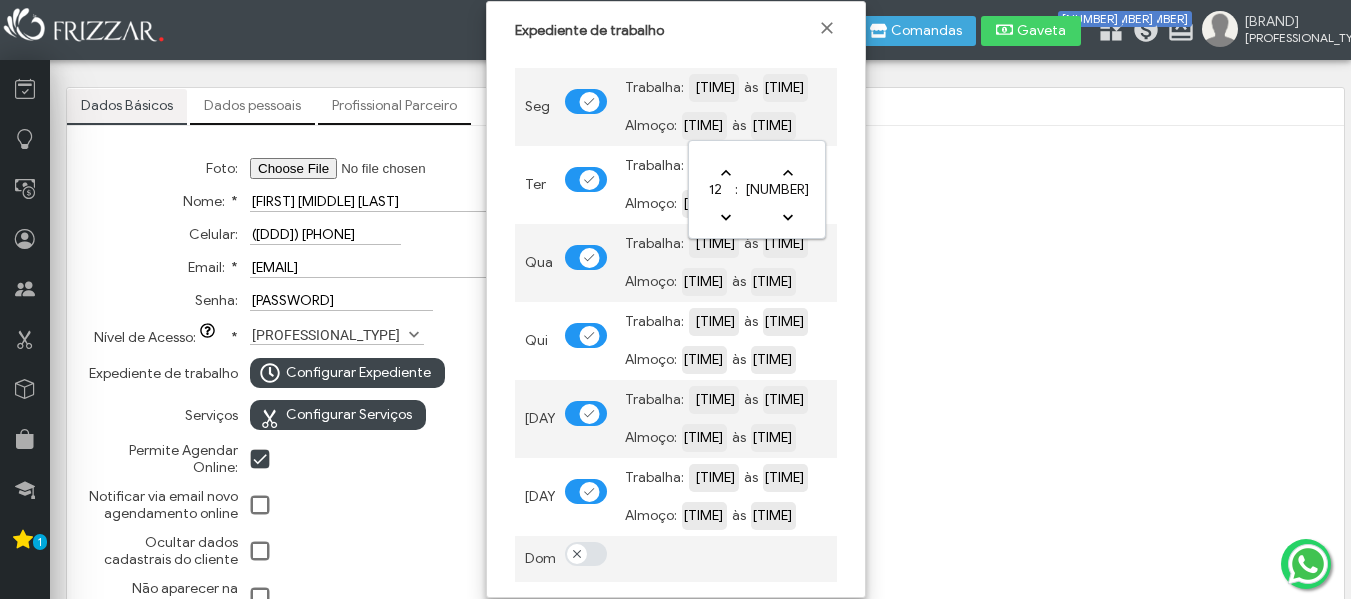 click on "Almoço:   [TIME] às [TIME]" at bounding box center (726, 126) 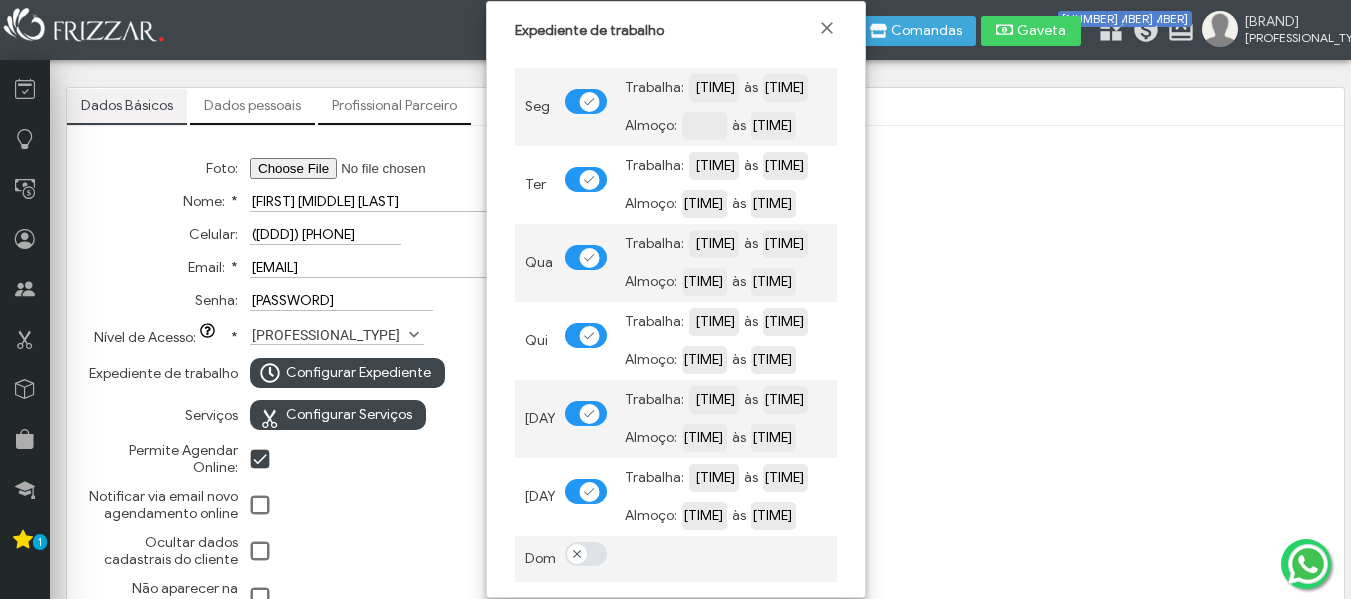 type 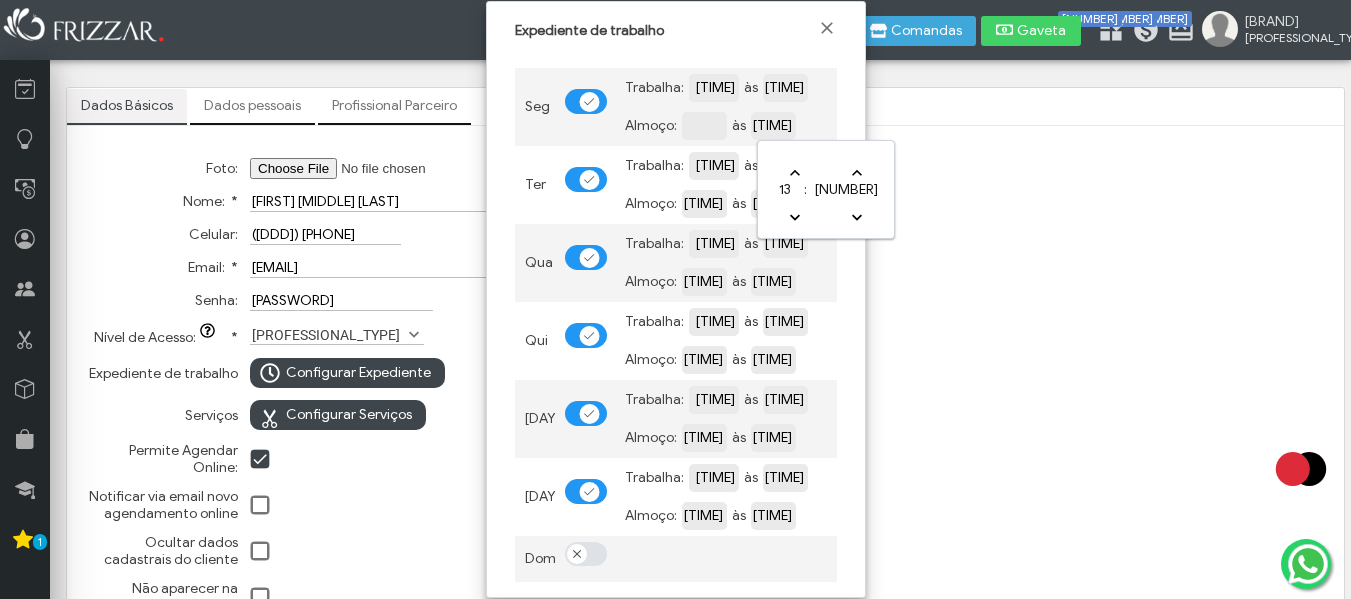 drag, startPoint x: 793, startPoint y: 123, endPoint x: 761, endPoint y: 127, distance: 32.24903 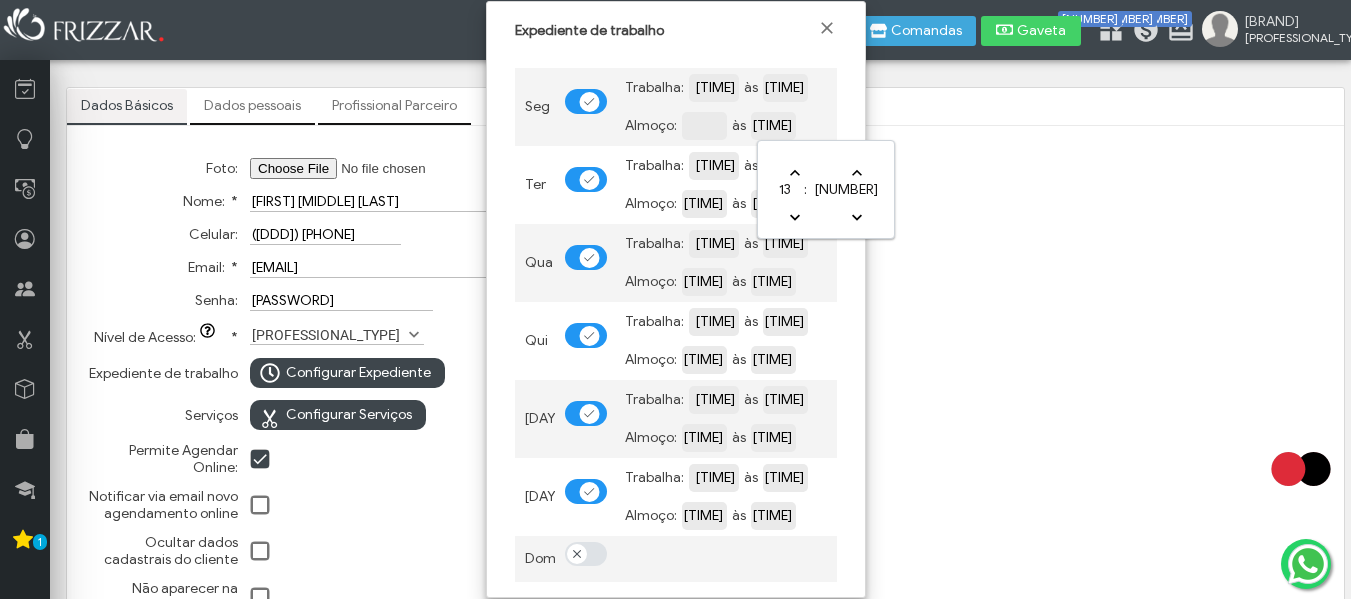 click on "[TIME]" at bounding box center [842, 124] 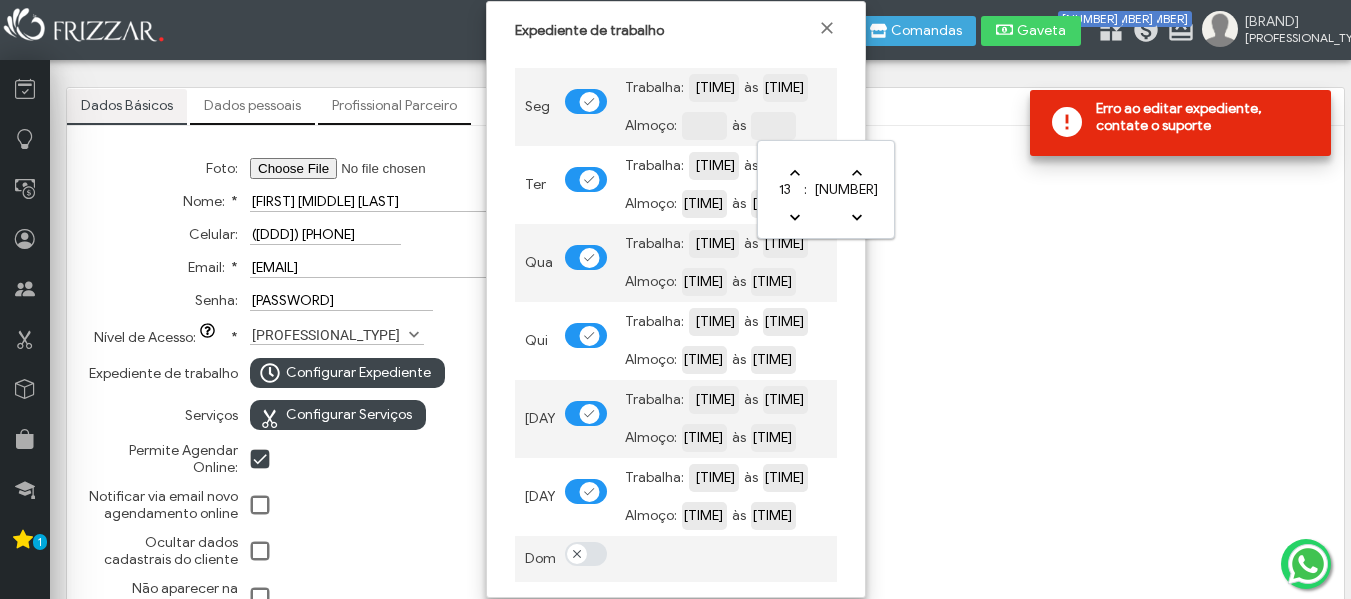 click at bounding box center (842, 124) 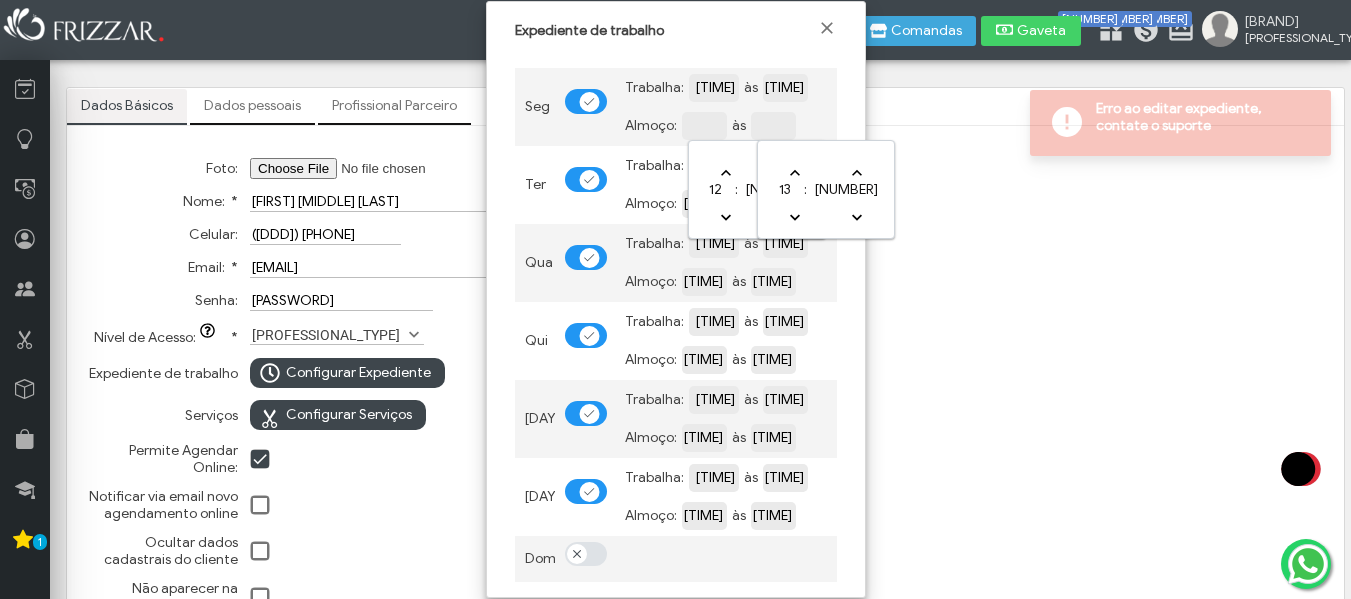 click at bounding box center [842, 124] 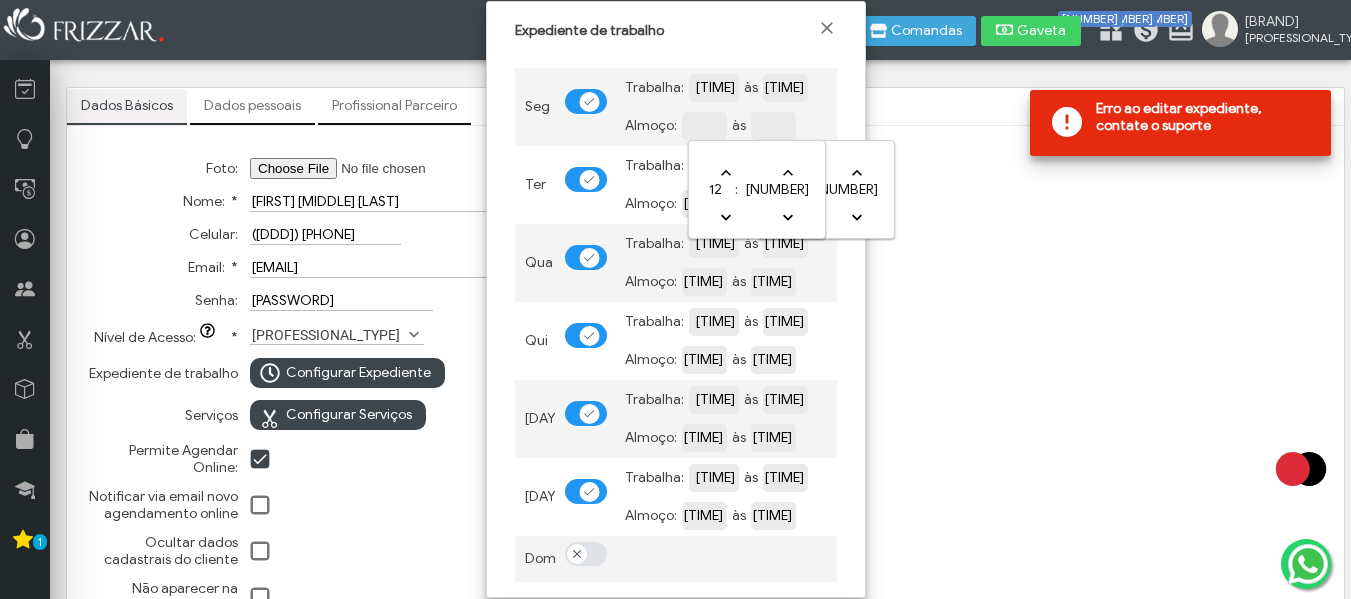 click at bounding box center (773, 124) 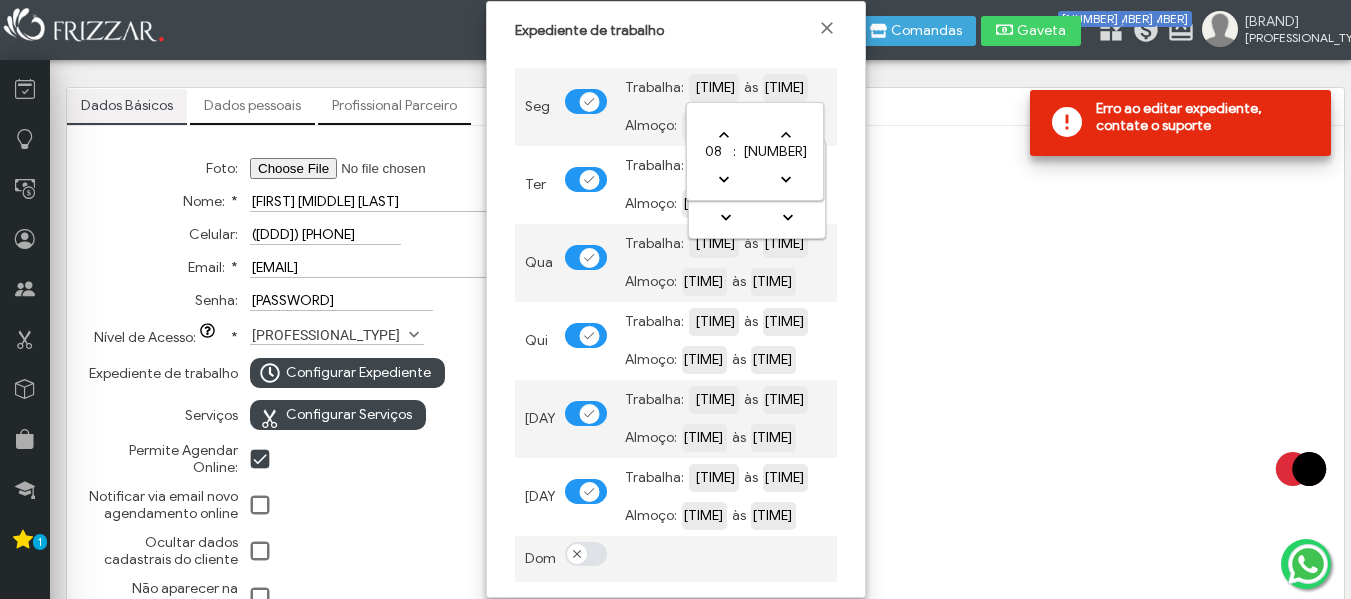 click on "[TIME]" at bounding box center (785, 86) 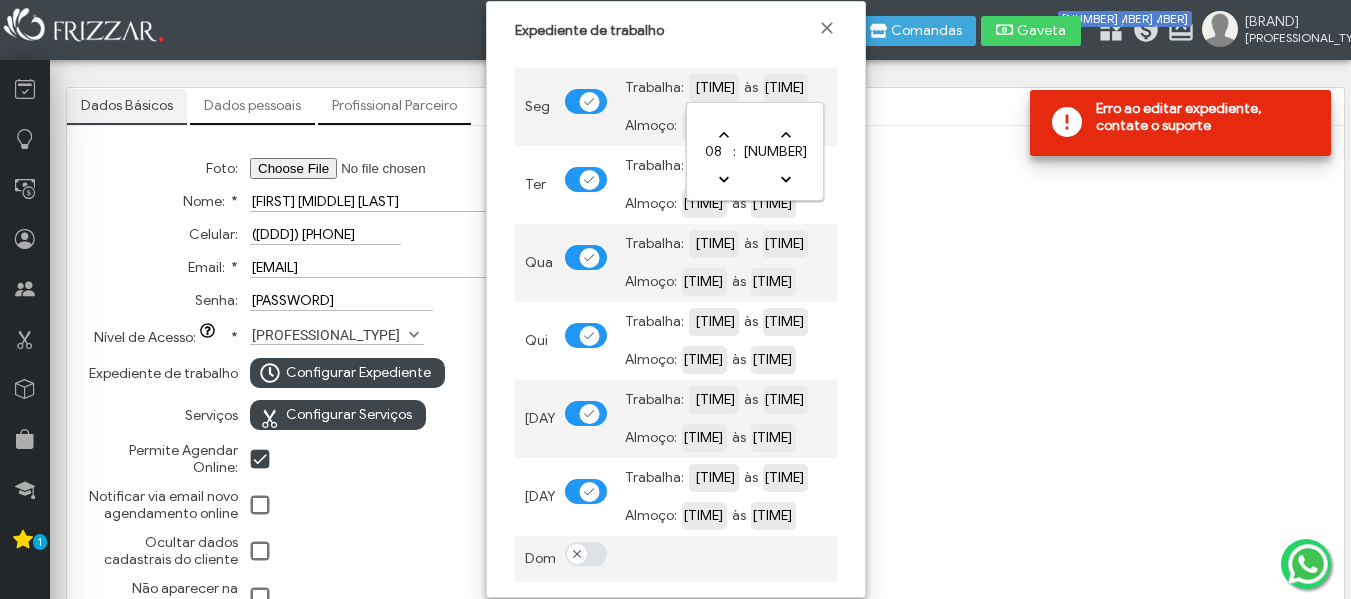 click on "[TIME]" at bounding box center (714, 244) 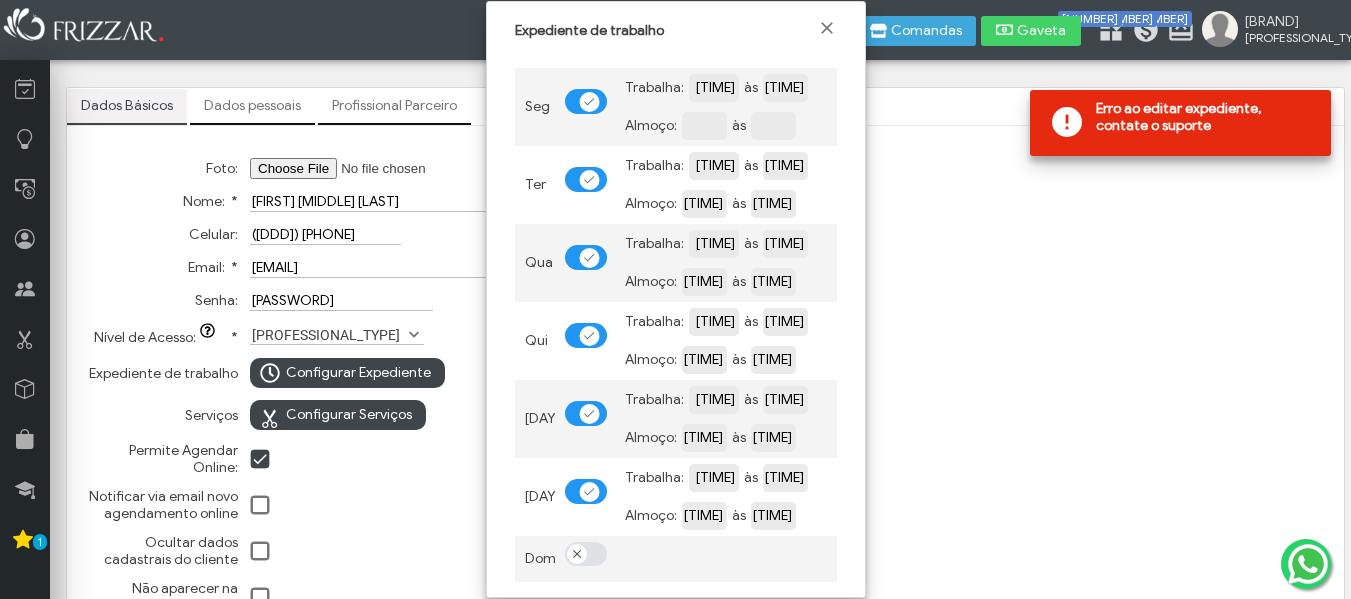 click at bounding box center (704, 126) 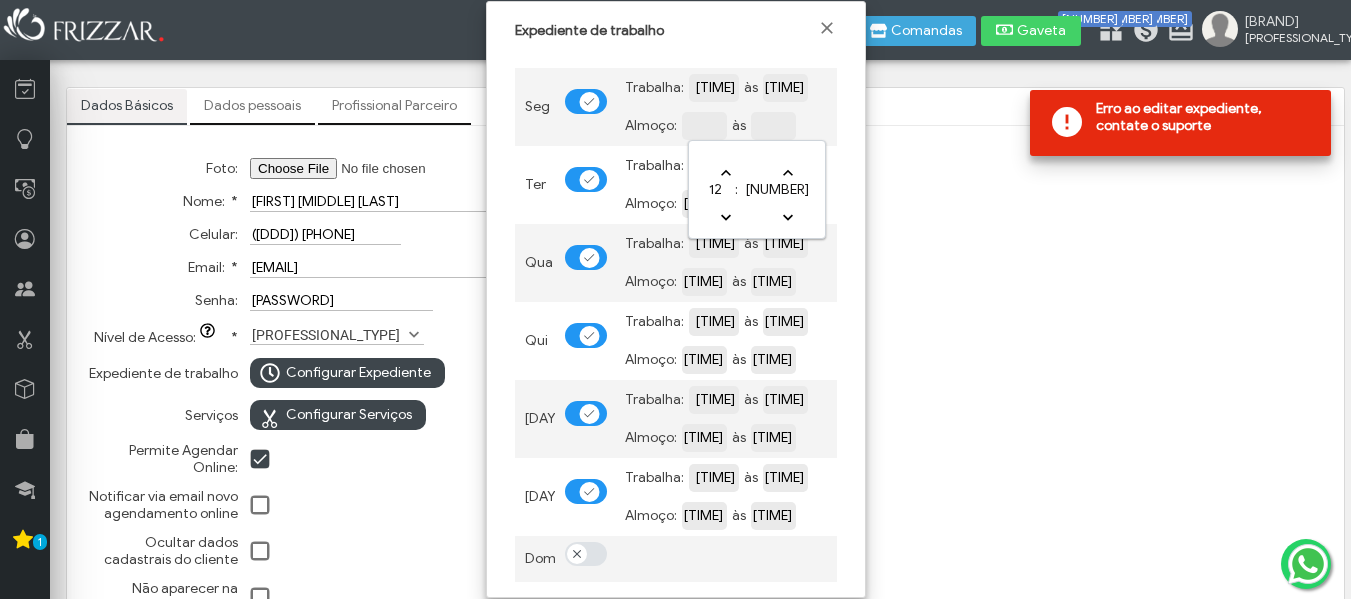 click at bounding box center [773, 124] 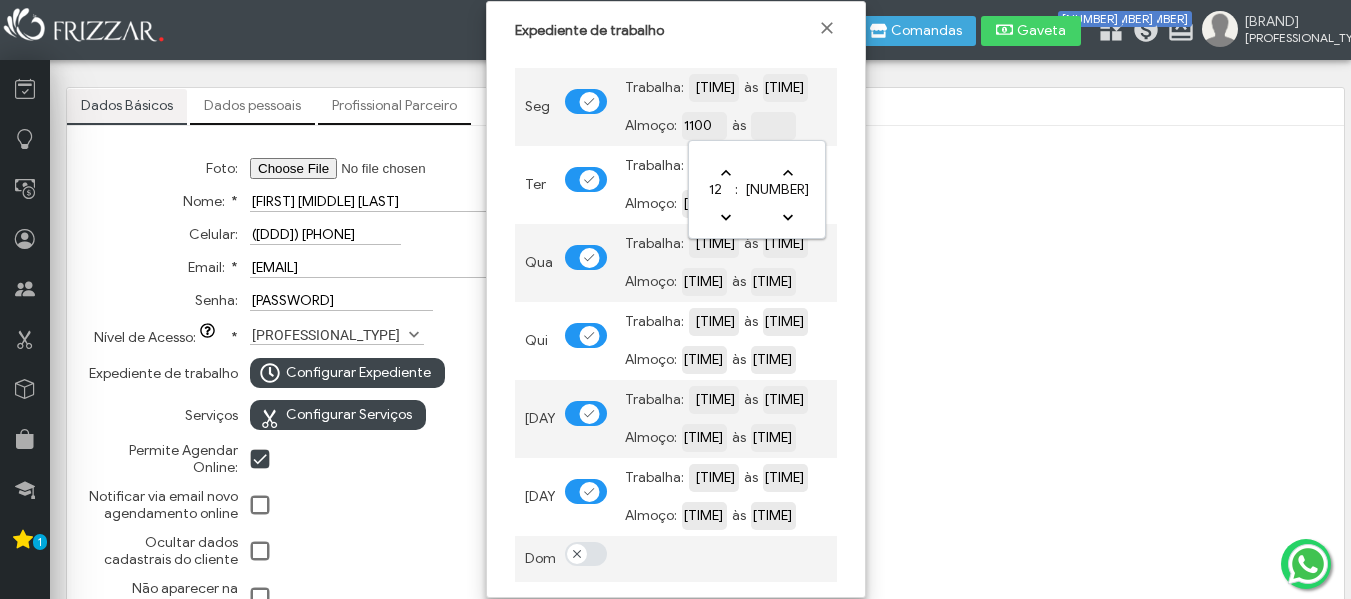 type on "1100" 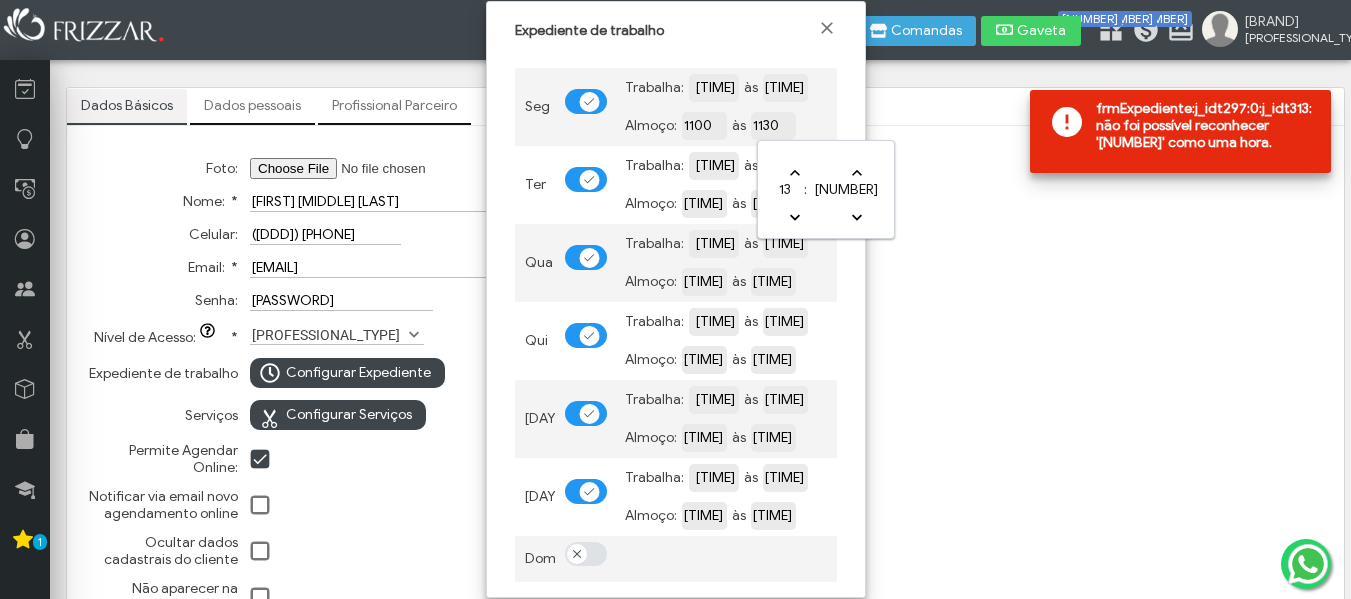 click on "1130" at bounding box center (842, 124) 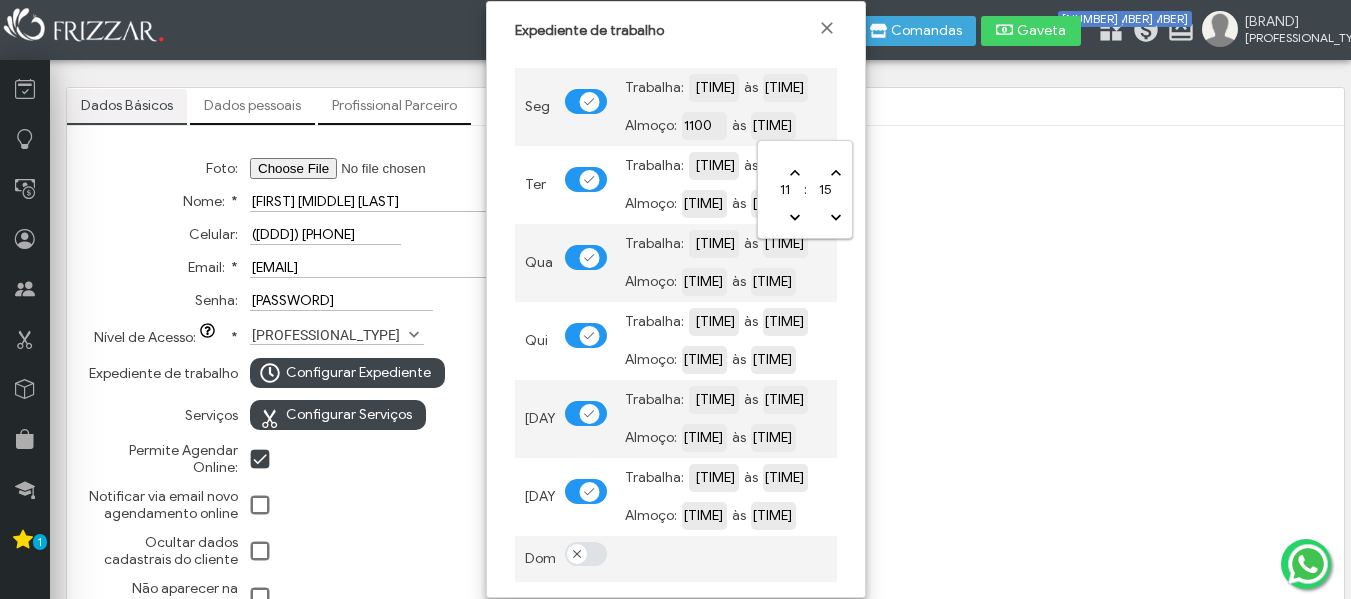 type on "[TIME]" 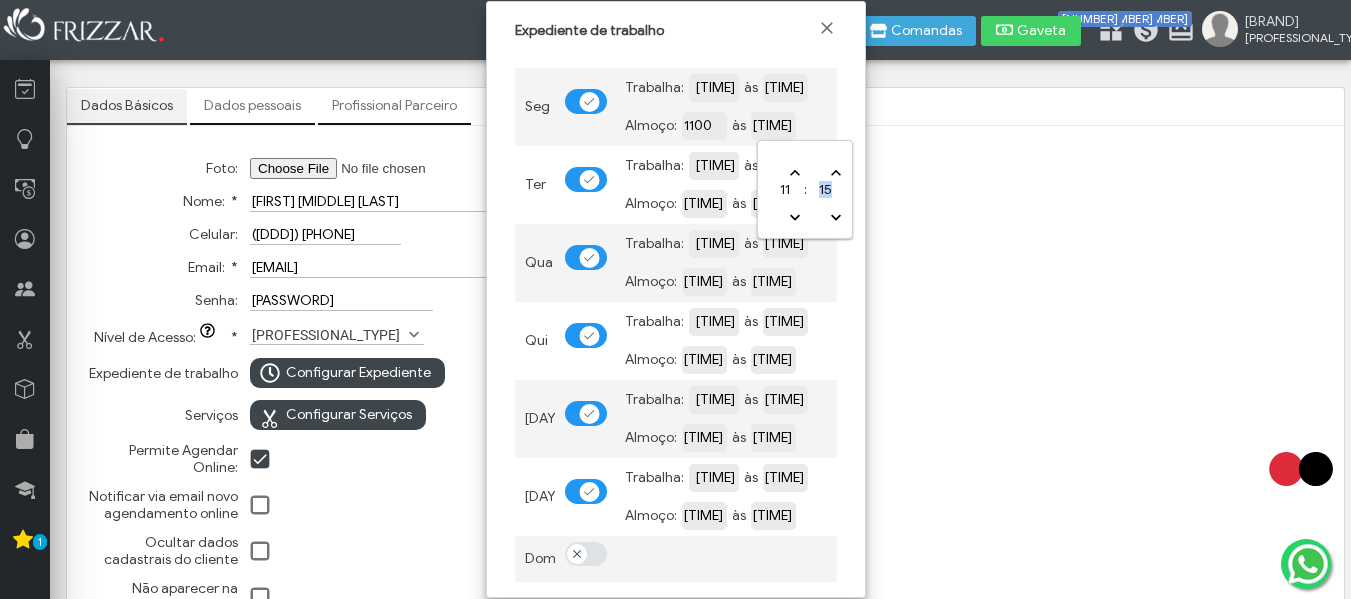 drag, startPoint x: 817, startPoint y: 184, endPoint x: 837, endPoint y: 188, distance: 20.396078 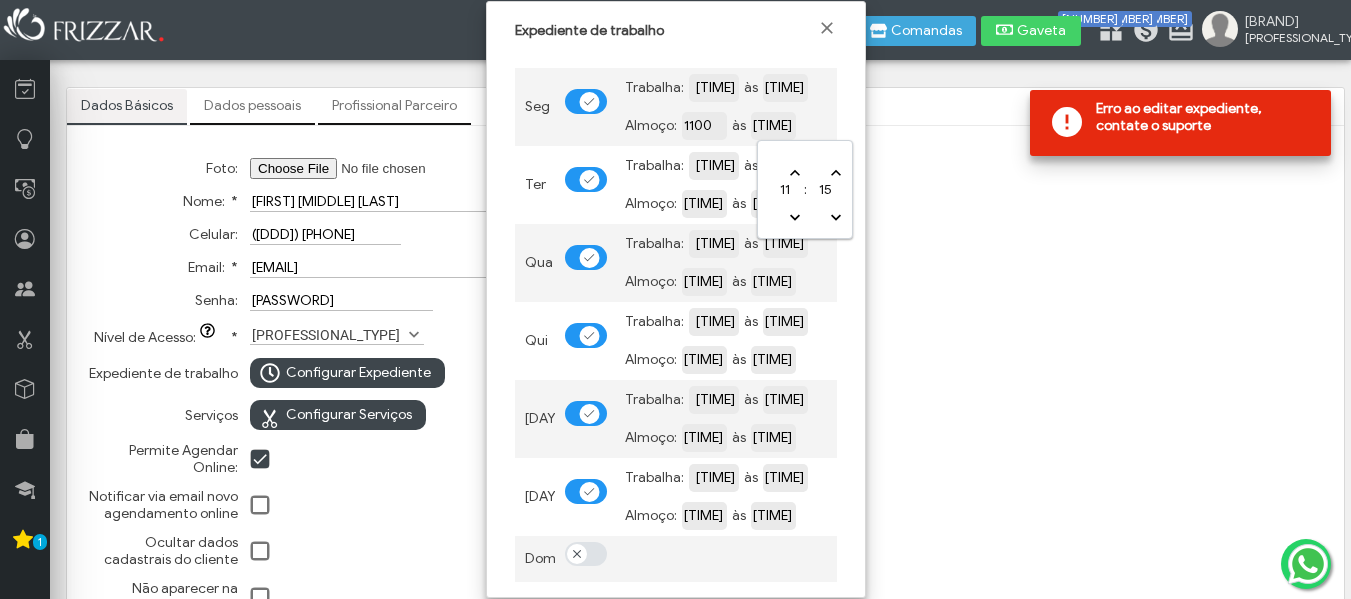 click on "[TIME]" at bounding box center (842, 124) 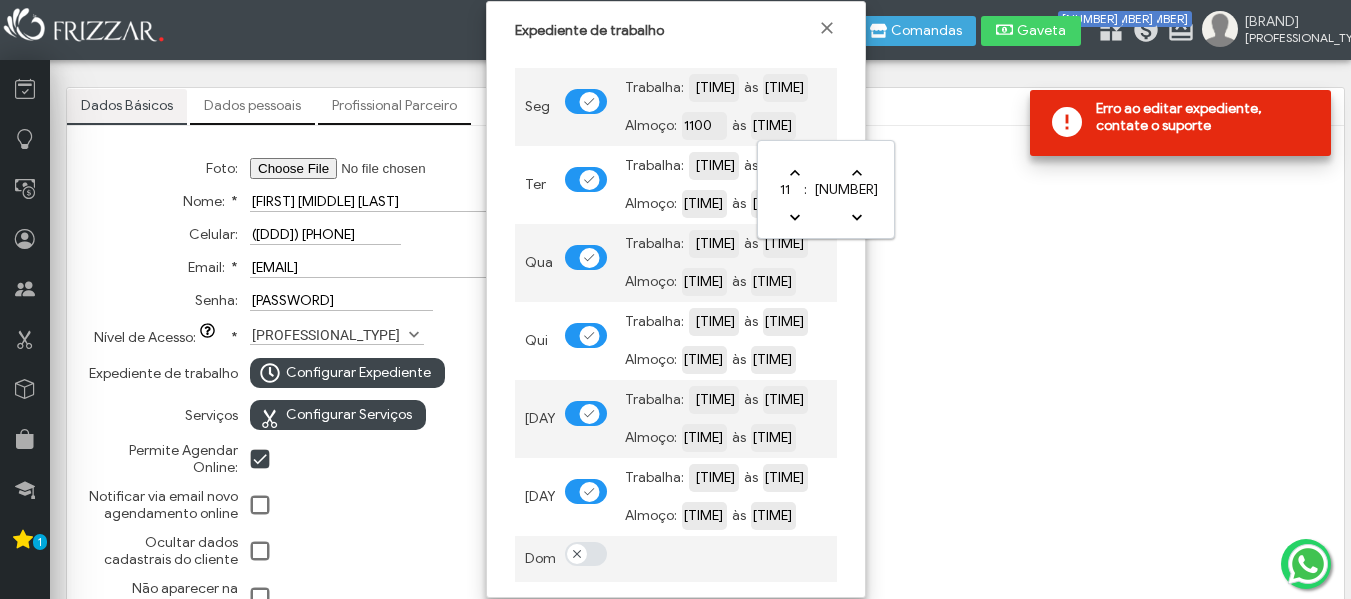type on "[TIME]" 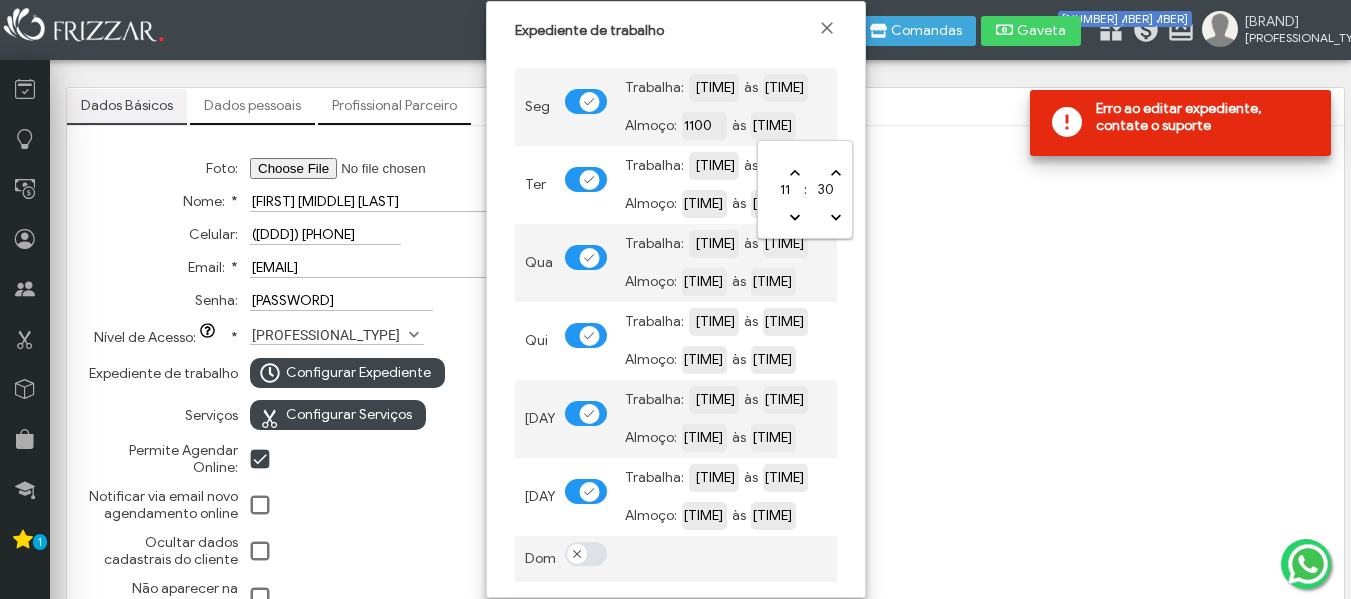 click on "1100" at bounding box center [773, 125] 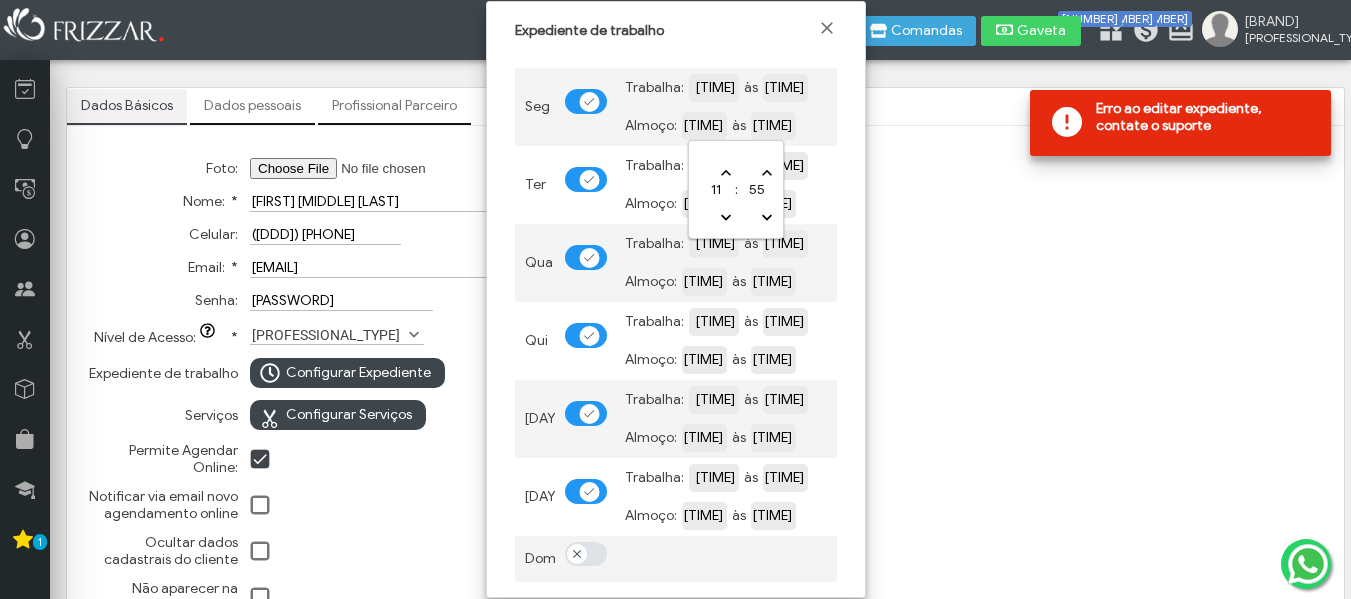 type on "[TIME]" 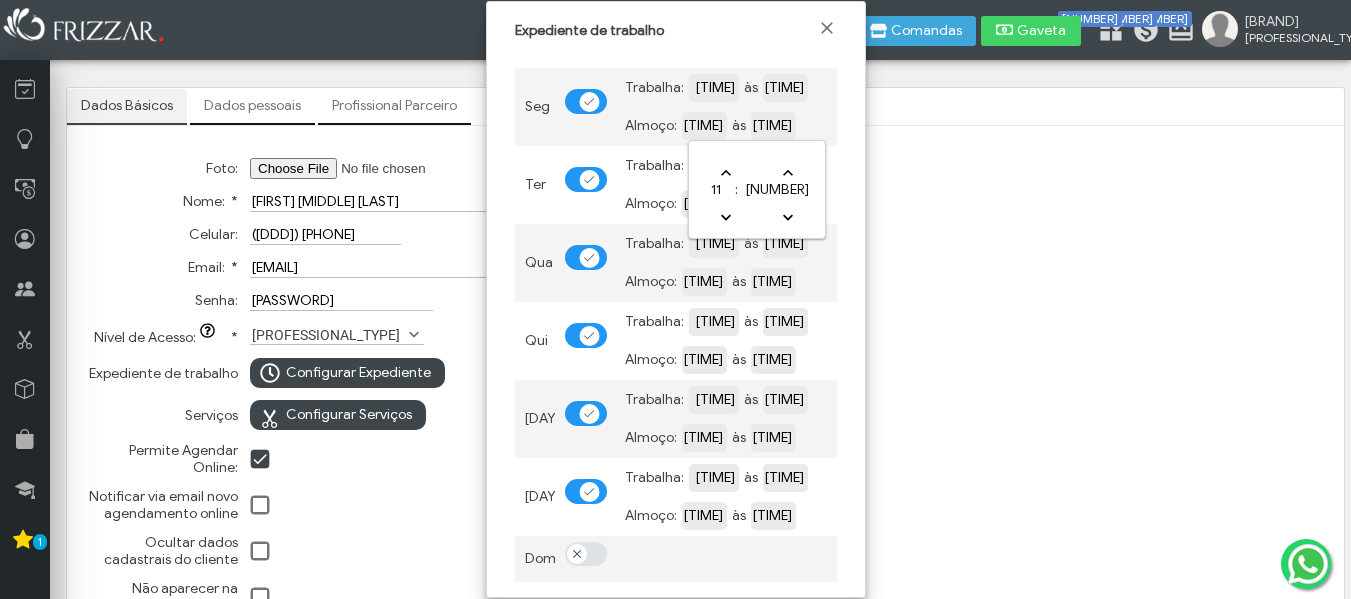 click at bounding box center [780, 142] 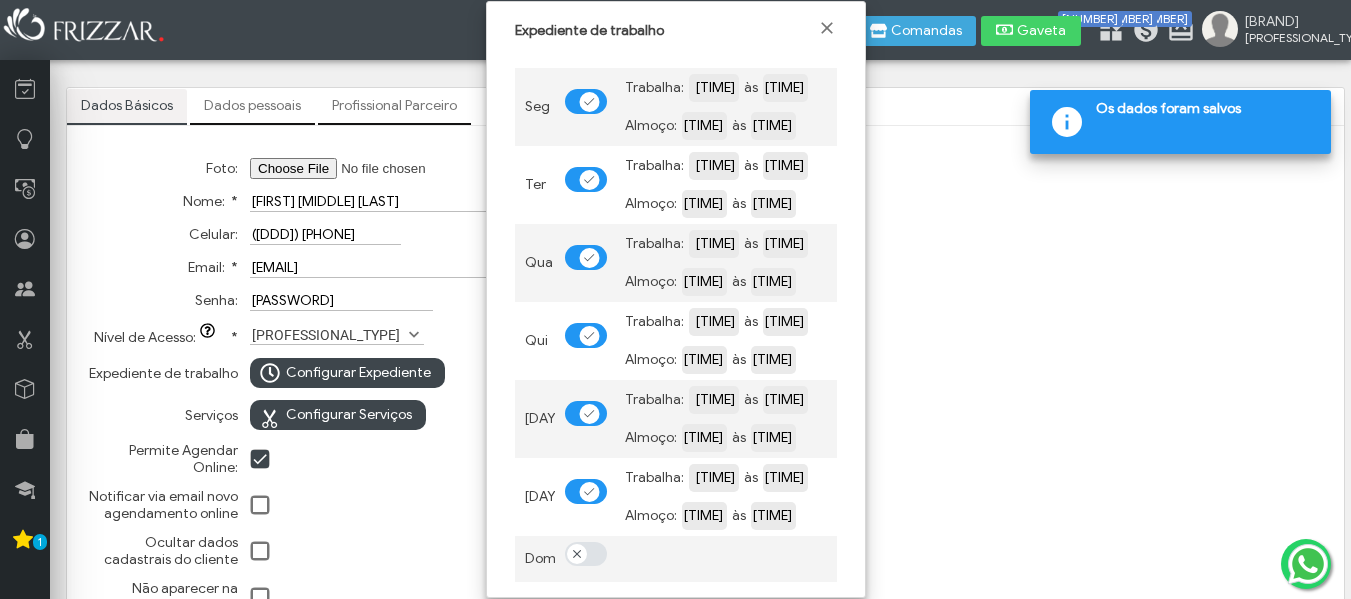 click at bounding box center (589, 180) 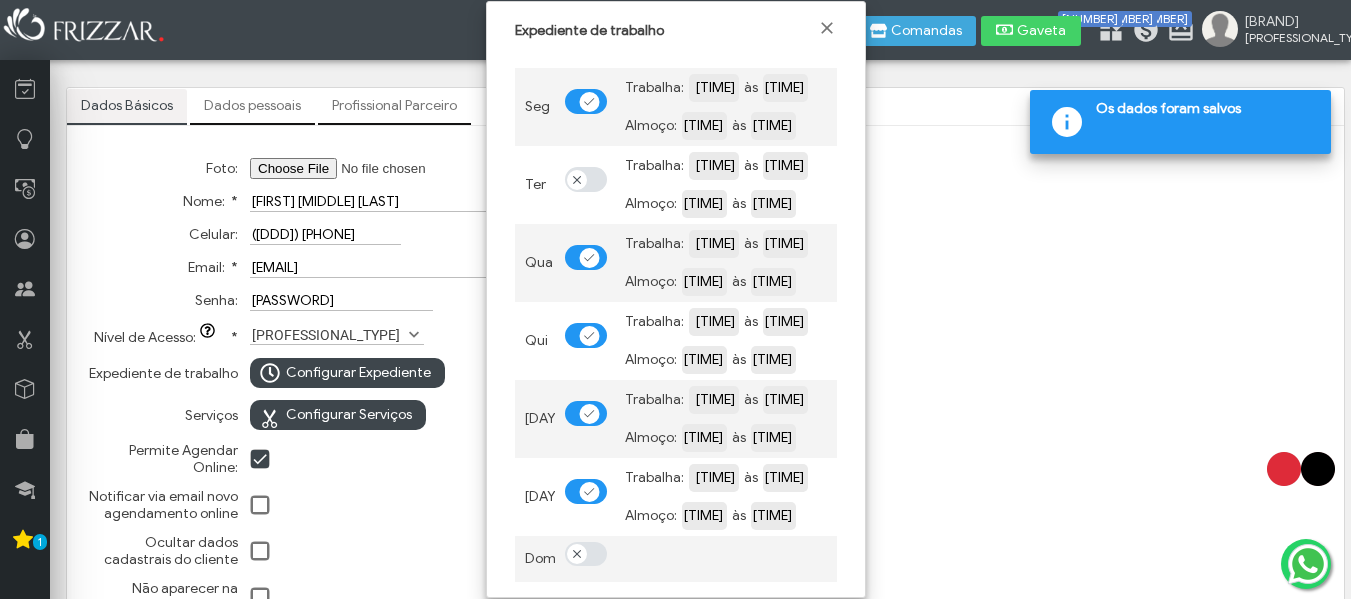 scroll, scrollTop: 12, scrollLeft: 11, axis: both 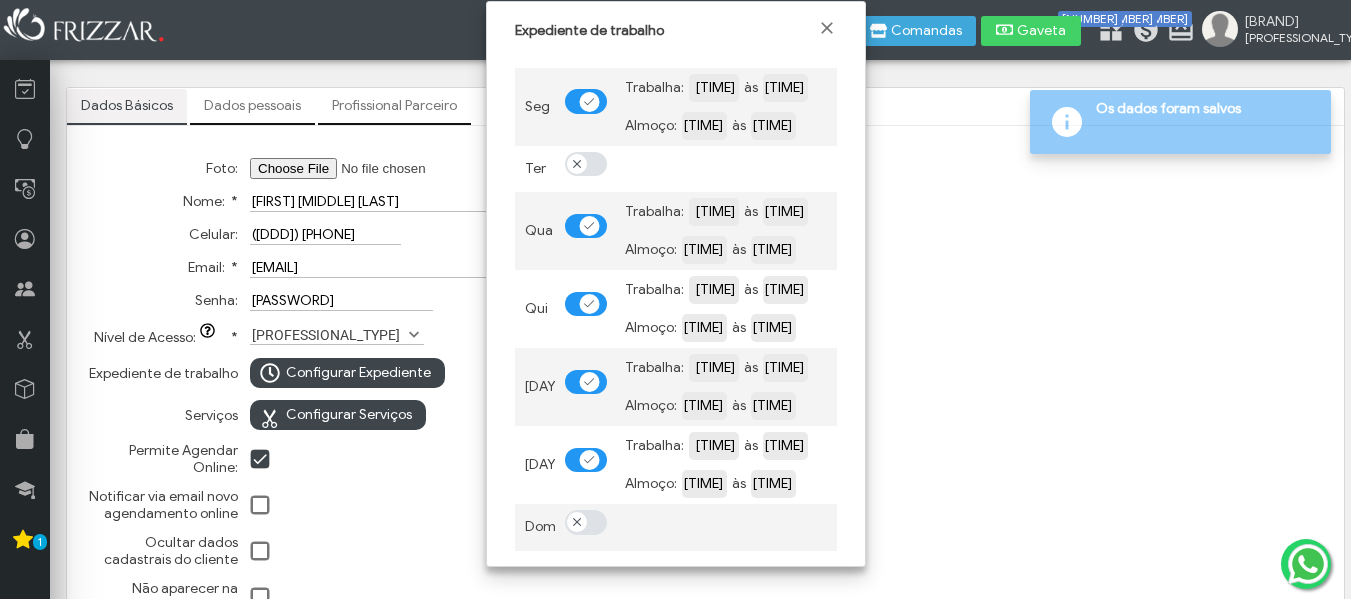 click at bounding box center (585, 169) 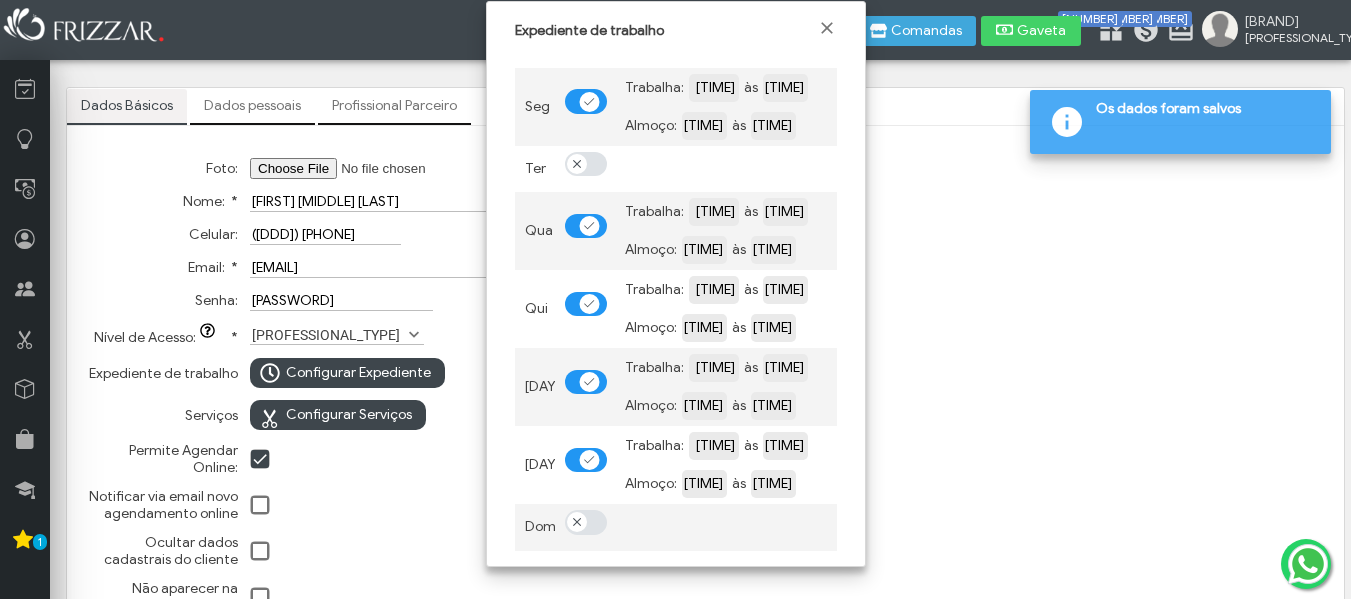 scroll, scrollTop: 12, scrollLeft: 11, axis: both 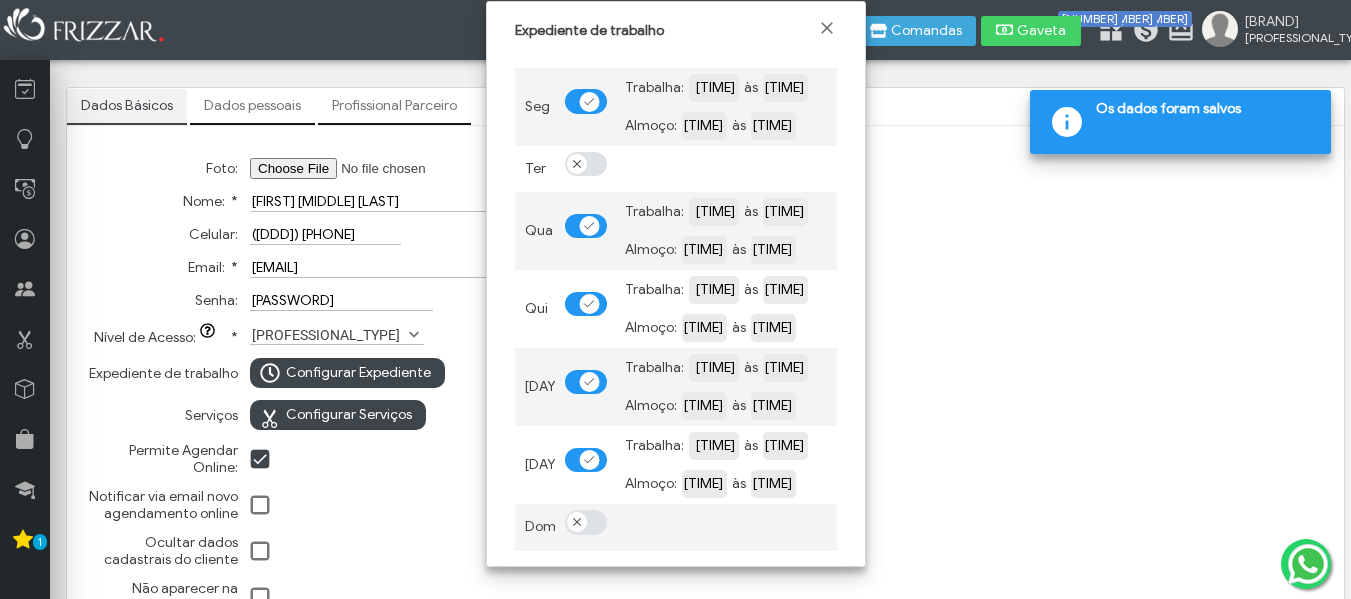 click at bounding box center [577, 163] 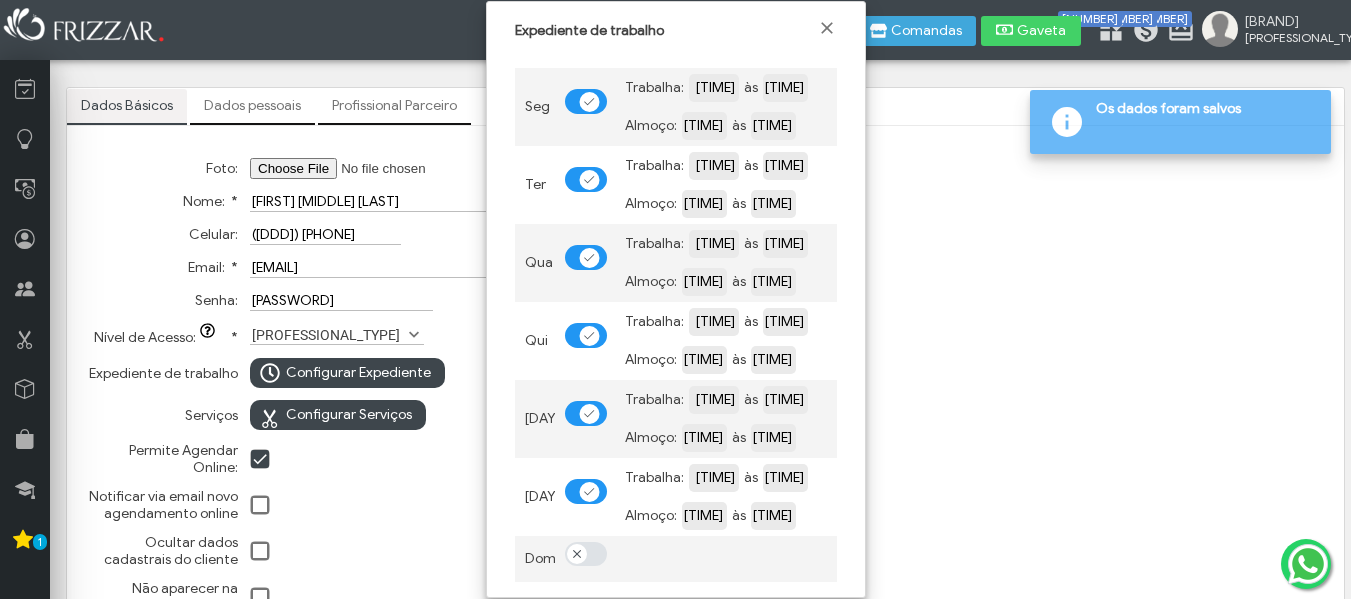 scroll, scrollTop: 12, scrollLeft: 11, axis: both 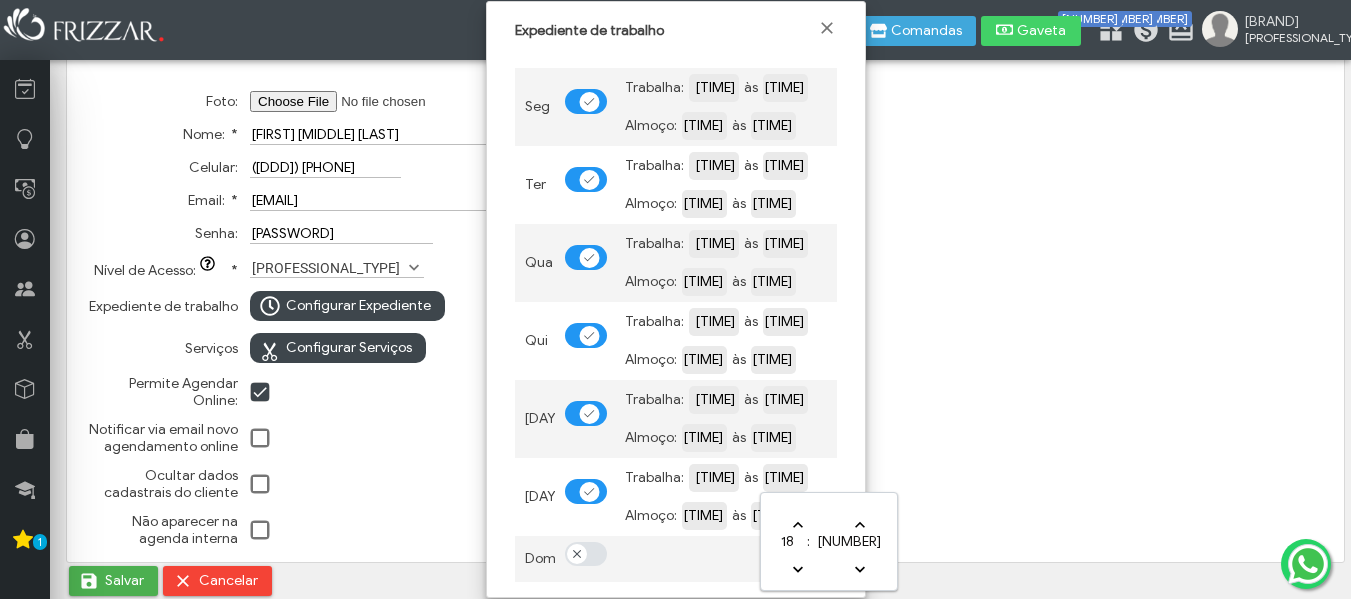 click on "[TIME]" at bounding box center [854, 476] 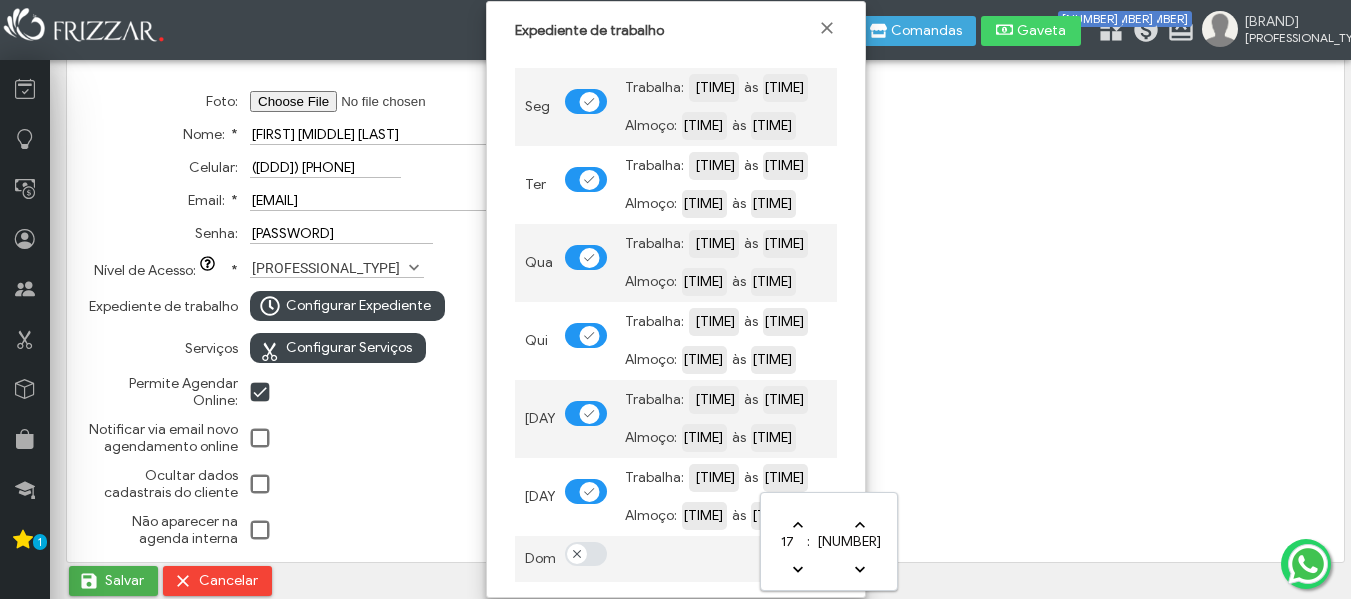 type on "[TIME]" 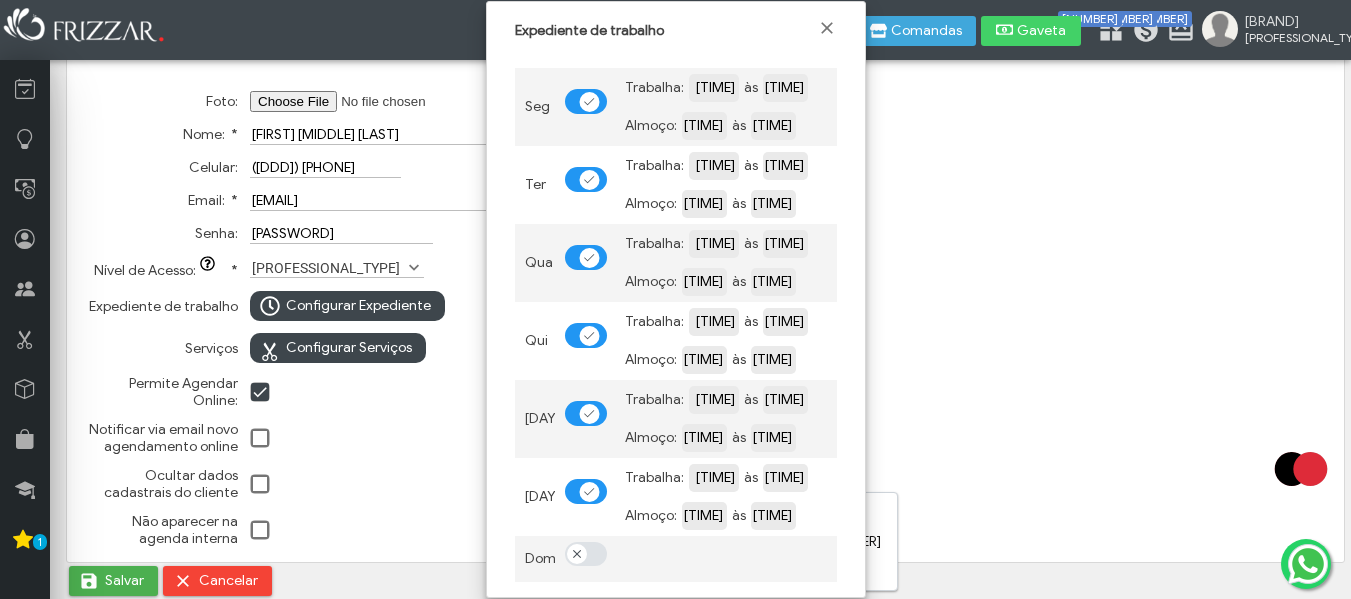 click on "Trabalha: [TIME] às [TIME] Almoço:   [TIME] às [TIME]" at bounding box center [726, 497] 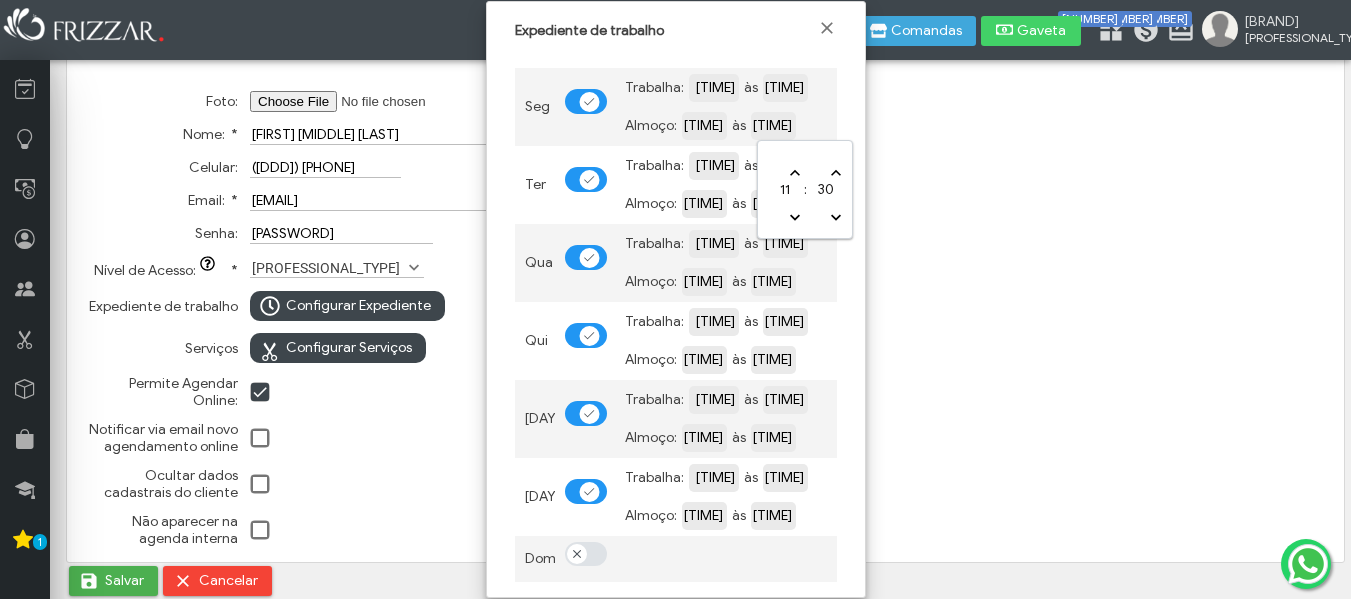 drag, startPoint x: 792, startPoint y: 127, endPoint x: 761, endPoint y: 133, distance: 31.575306 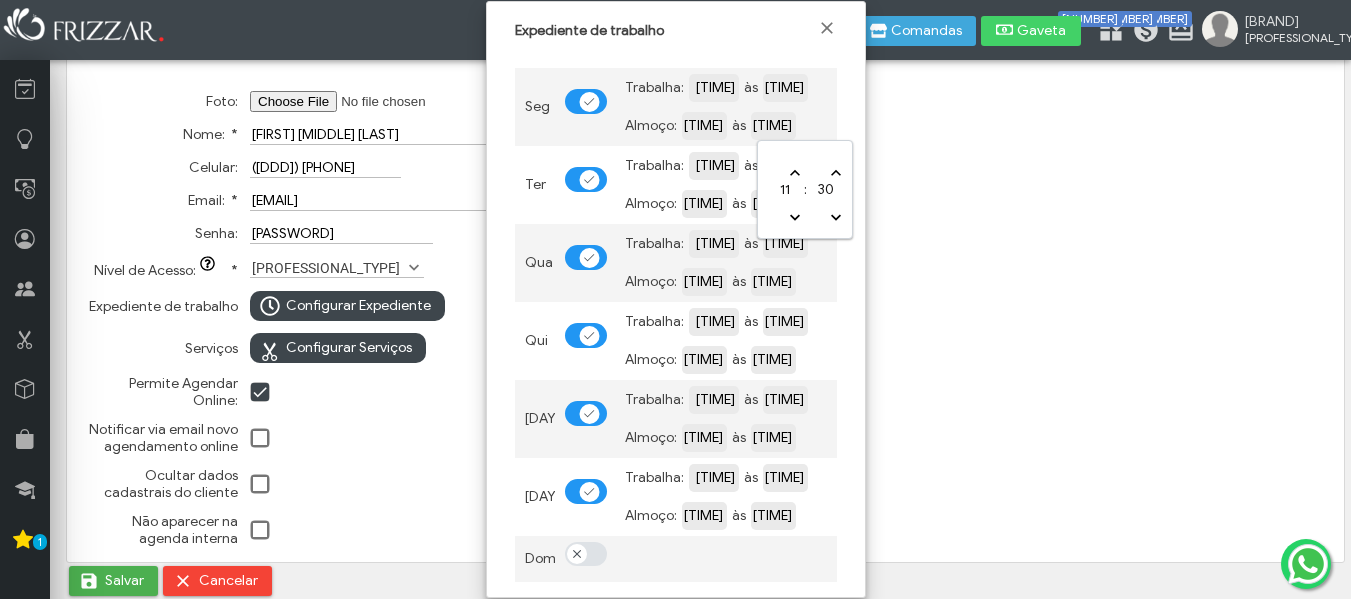 click on "[TIME]" at bounding box center (842, 124) 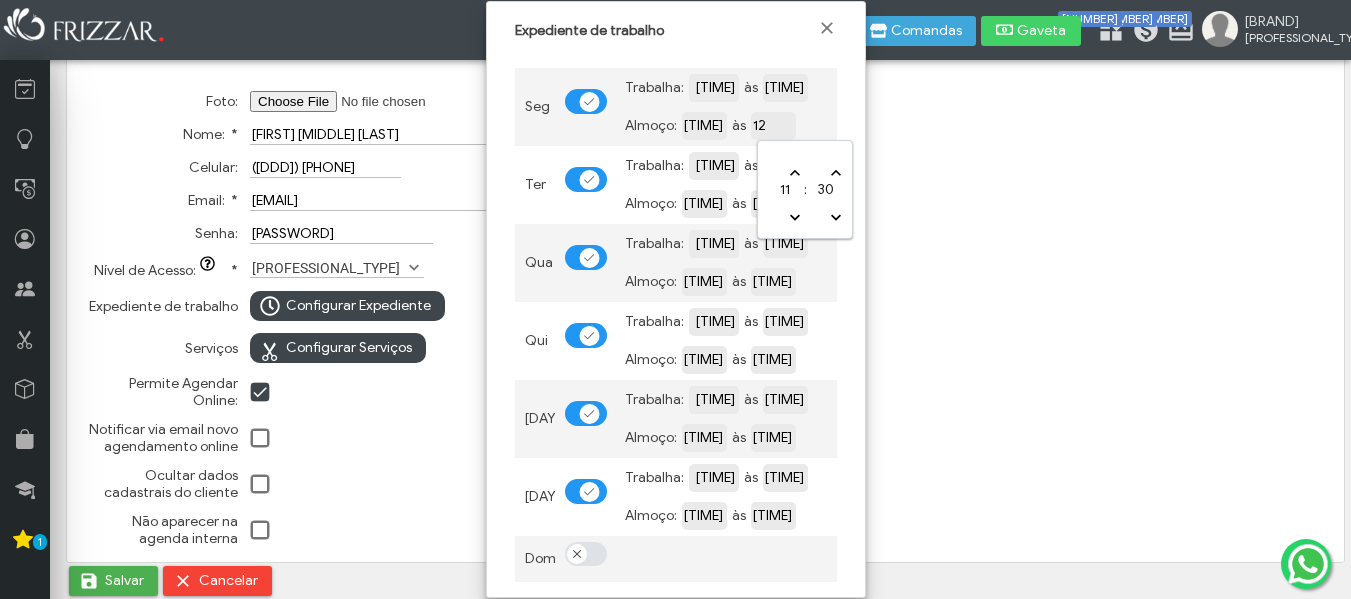 type on "12" 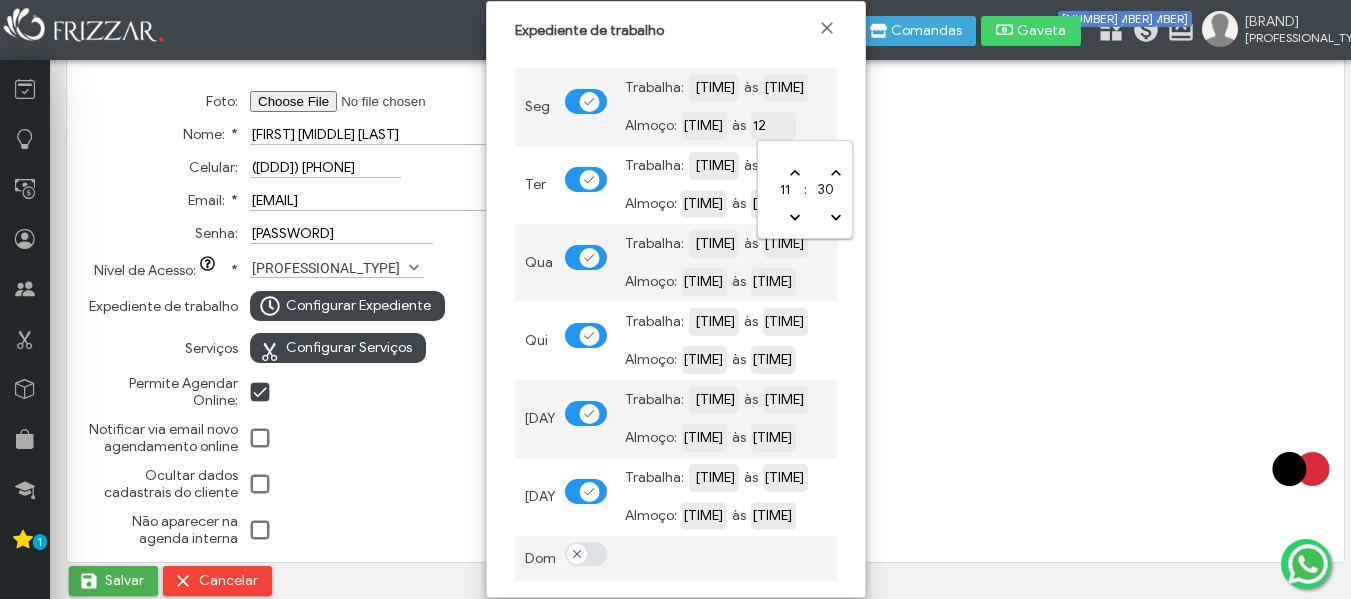 click on "Foto:
Nome: *
[FIRST] [MIDDLE] [LAST]
Celular:
([DDD]) [PHONE]
Email: *
[EMAIL]
Senha:
[PASSWORD]
Nível de Acesso:  ui-button *
Selecione Profissional Auxiliar Gerente Caixa Recepção Assistente Estoquista Profissional
Expediente de trabalho
Configurar Expediente
Serviços
Configurar Serviços
Permite Agendar Online:
Notificar via email novo agendamento online
Ocultar dados cadastrais do cliente
Não aparecer na agenda interna" at bounding box center (705, 310) 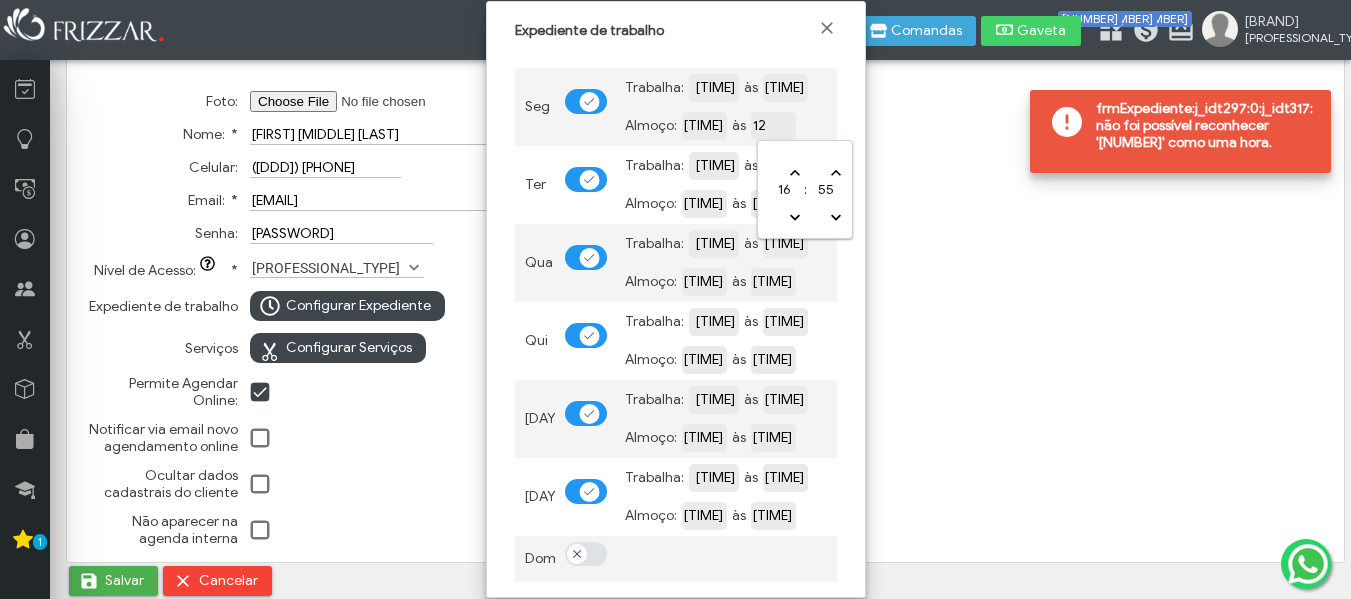 click on "12" at bounding box center [842, 124] 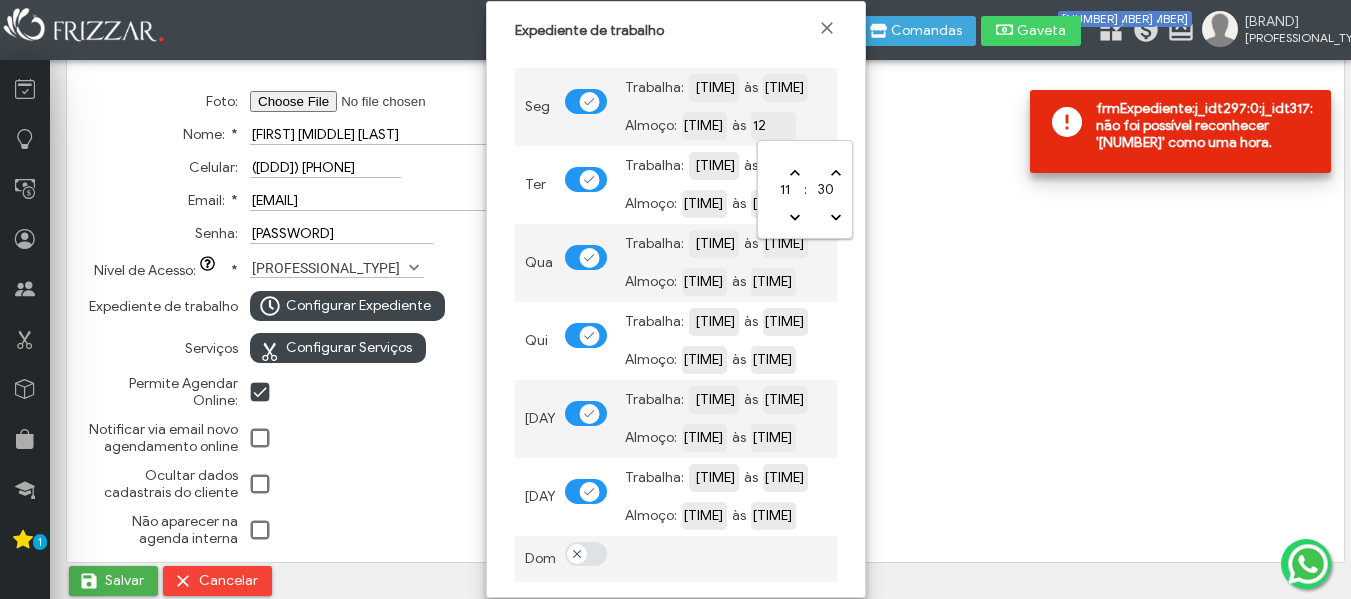 type on "1" 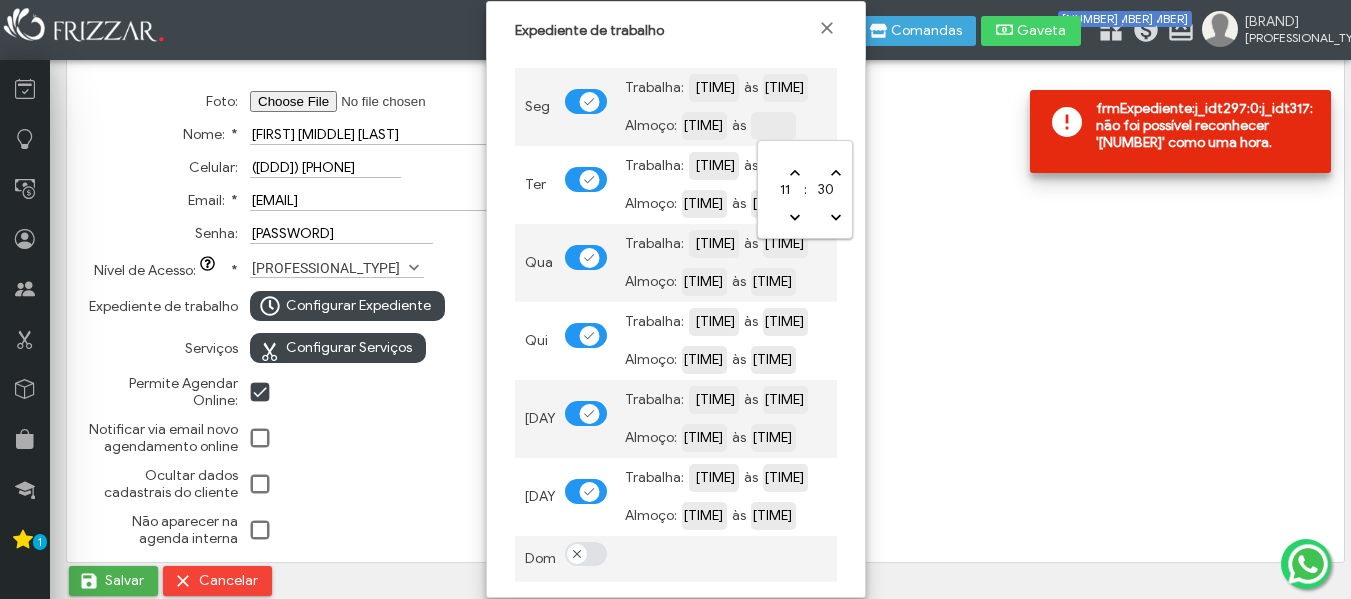 type 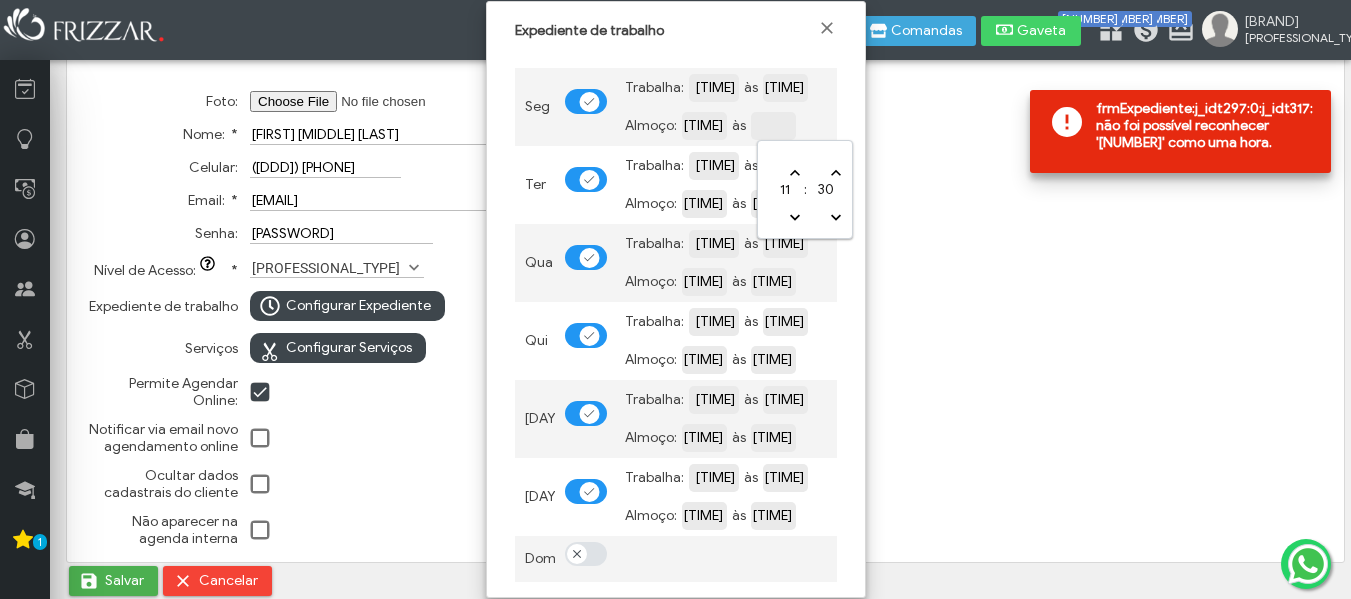 click on "11" at bounding box center (784, 189) 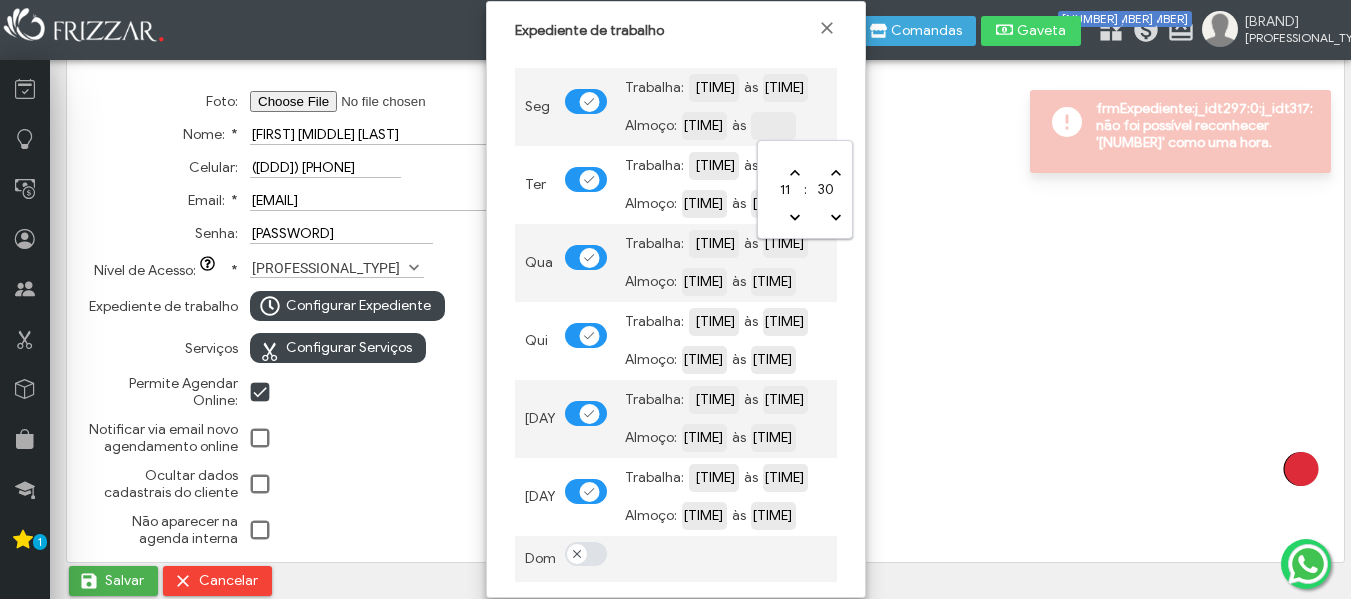 click on "Trabalha: [TIME] às [TIME] Almoço:   [TIME] às [TIME]" at bounding box center (726, 185) 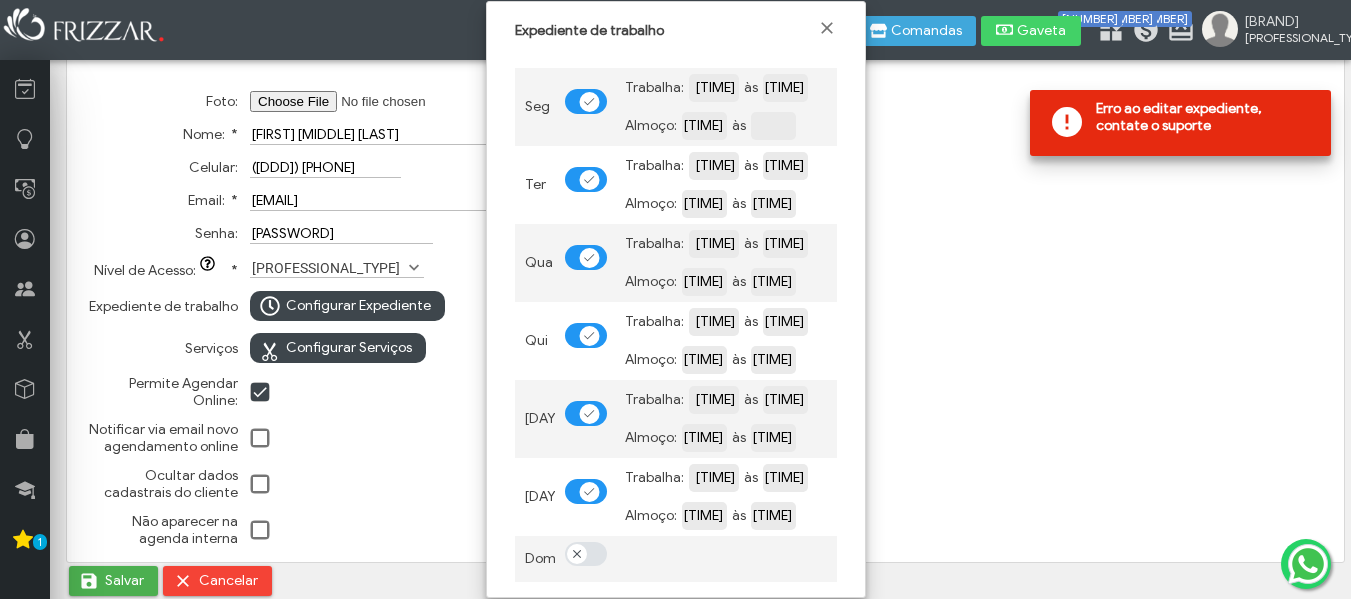 click at bounding box center [773, 126] 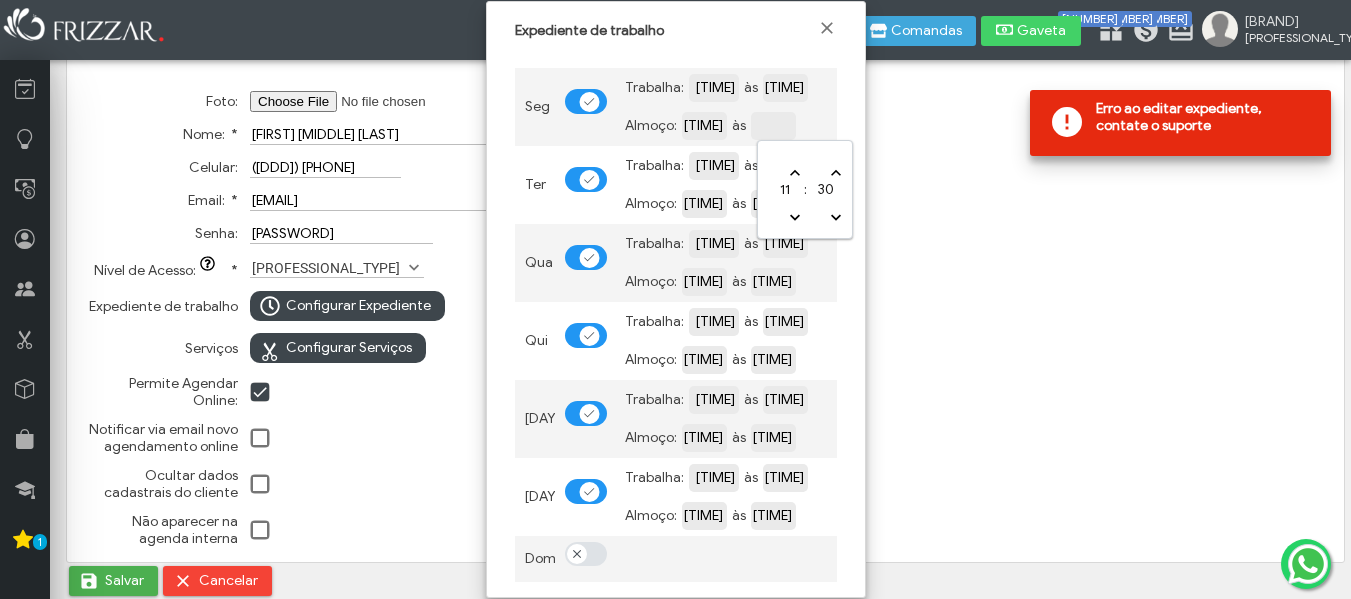 click at bounding box center (842, 124) 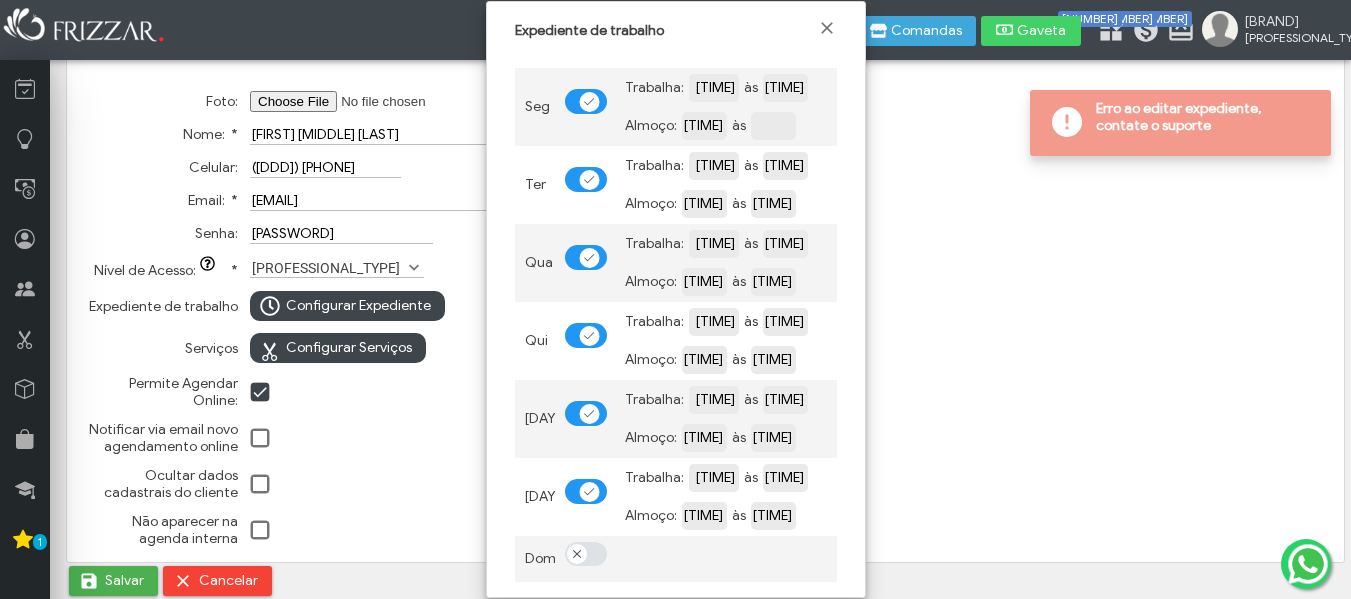 drag, startPoint x: 781, startPoint y: 186, endPoint x: 793, endPoint y: 187, distance: 12.0415945 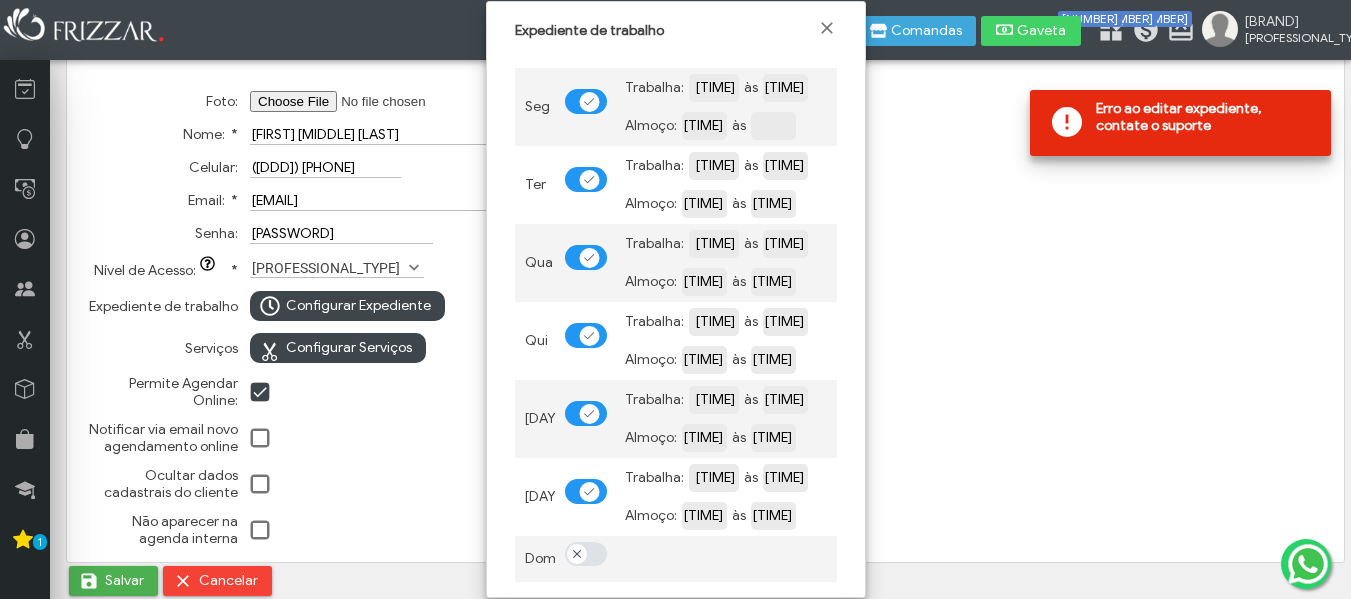 click at bounding box center [842, 125] 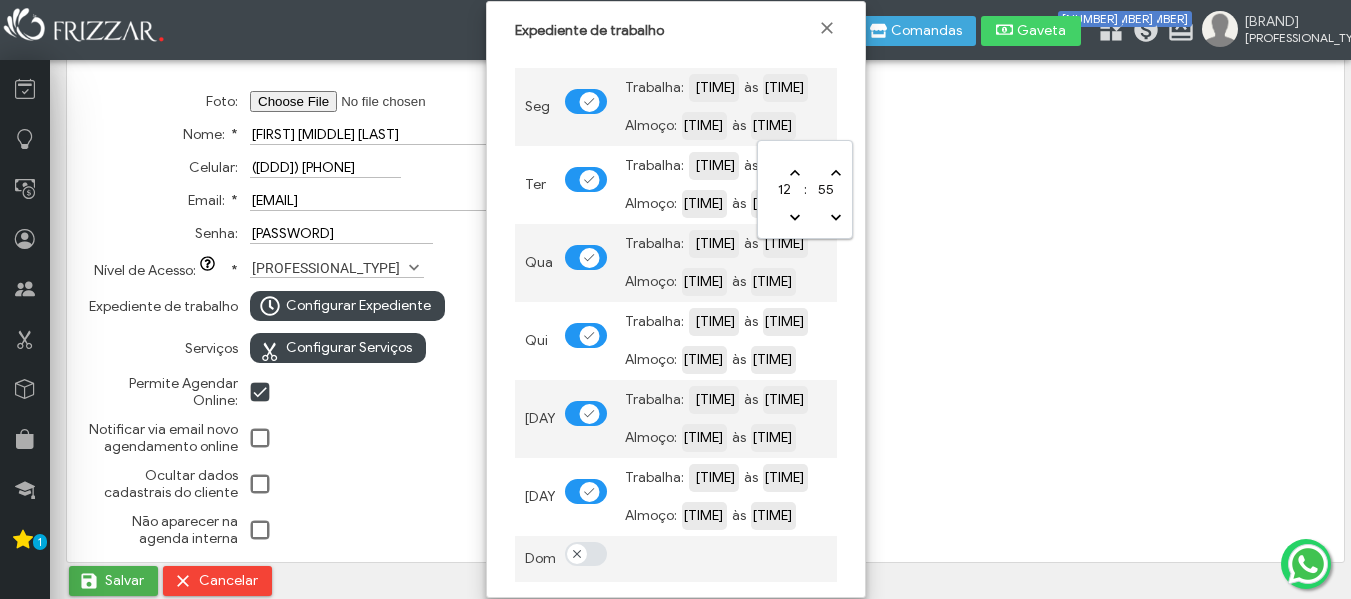 type on "[TIME]" 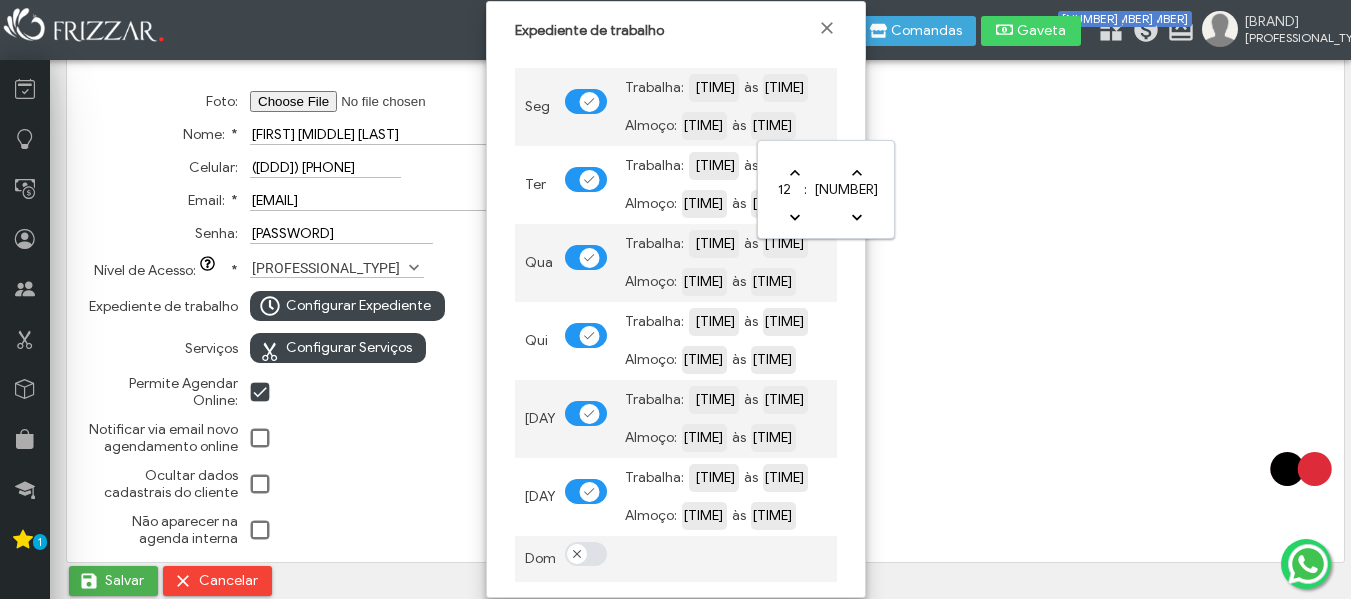 click on "Foto:
Nome: *
[FIRST] [MIDDLE] [LAST]
Celular:
([DDD]) [PHONE]
Email: *
[EMAIL]
Senha:
[PASSWORD]
Nível de Acesso:  ui-button *
Selecione Profissional Auxiliar Gerente Caixa Recepção Assistente Estoquista Profissional
Expediente de trabalho
Configurar Expediente
Serviços
Configurar Serviços
Permite Agendar Online:
Notificar via email novo agendamento online
Ocultar dados cadastrais do cliente
Não aparecer na agenda interna" at bounding box center (705, 310) 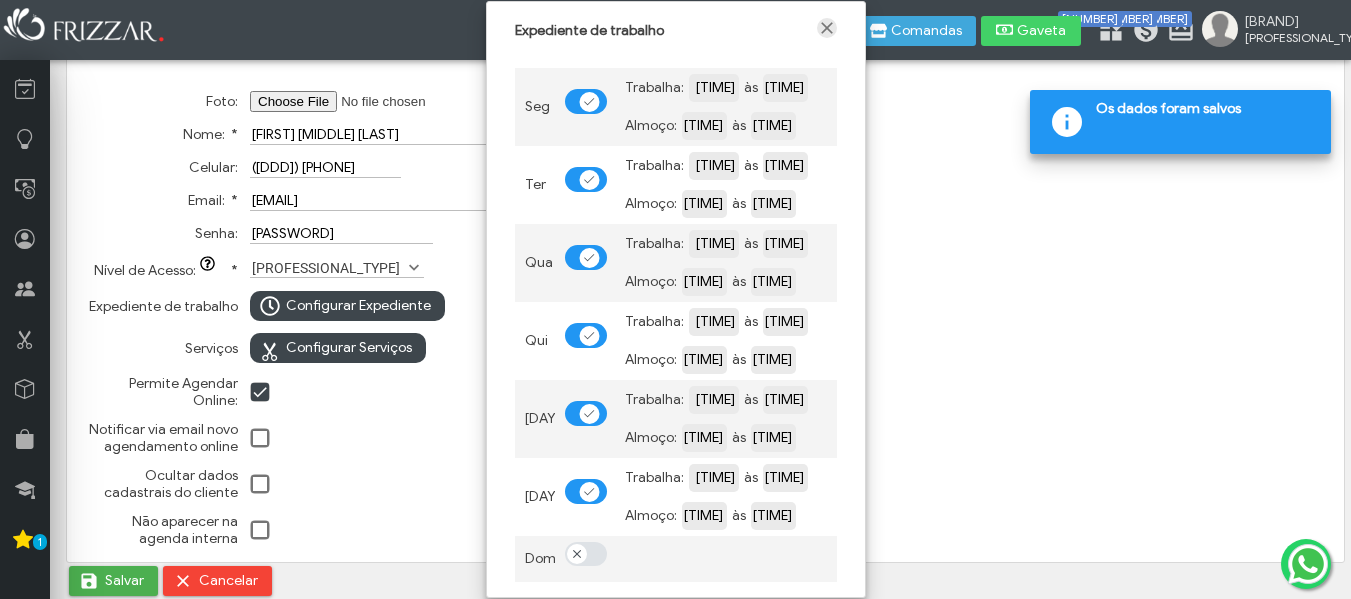 click at bounding box center (827, 28) 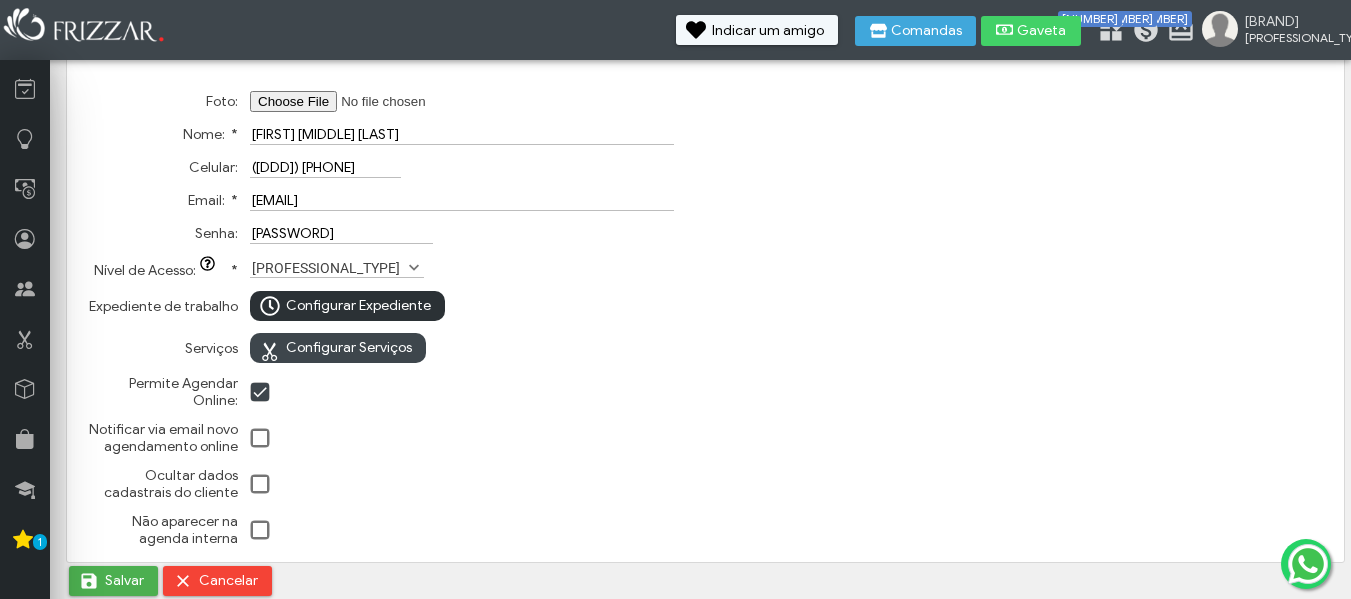 click on "Configurar Expediente" at bounding box center (358, 306) 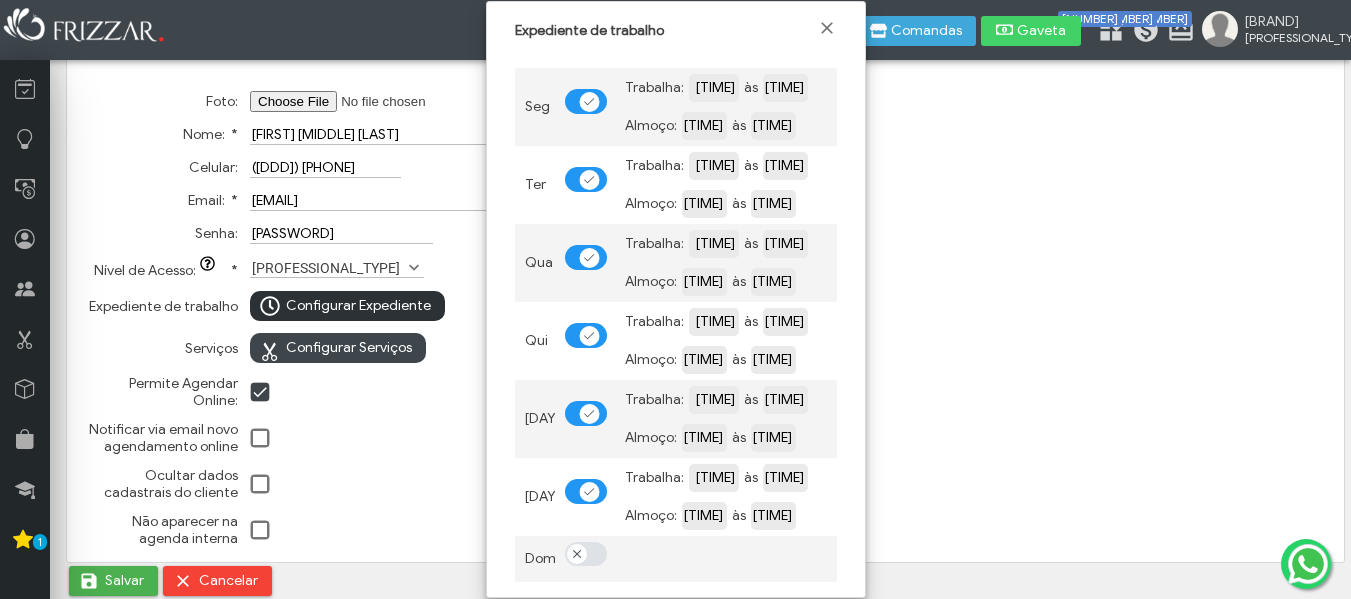 scroll, scrollTop: 12, scrollLeft: 11, axis: both 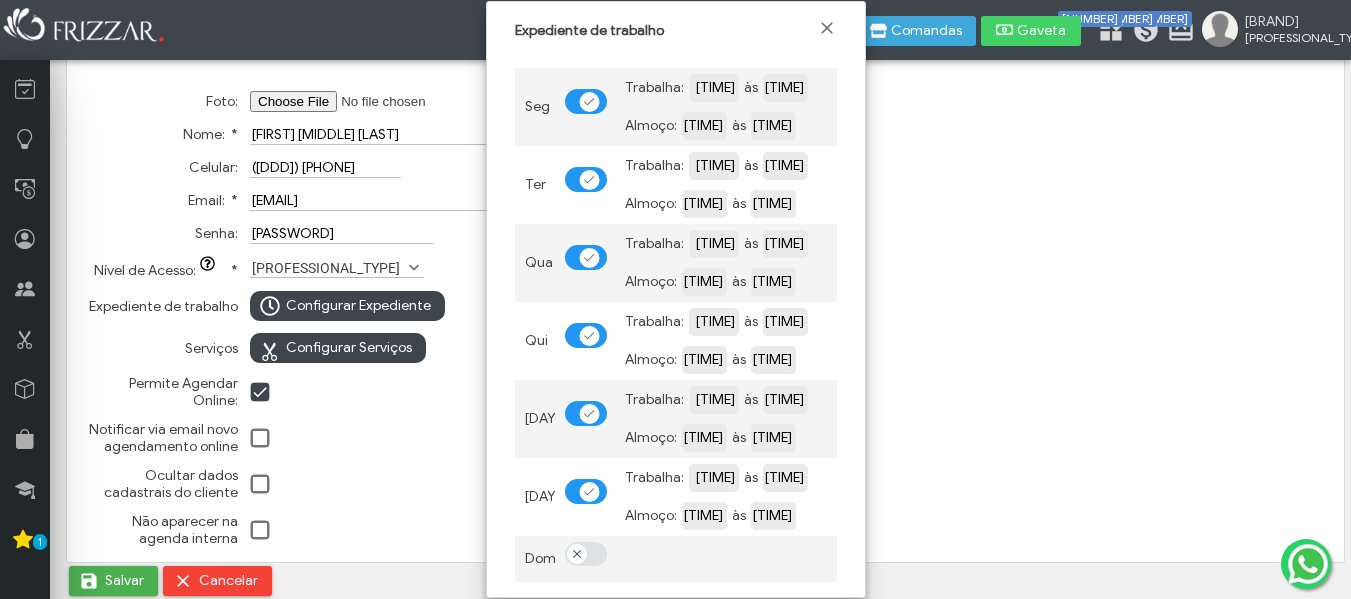 click on "Expediente de trabalho" at bounding box center [676, 29] 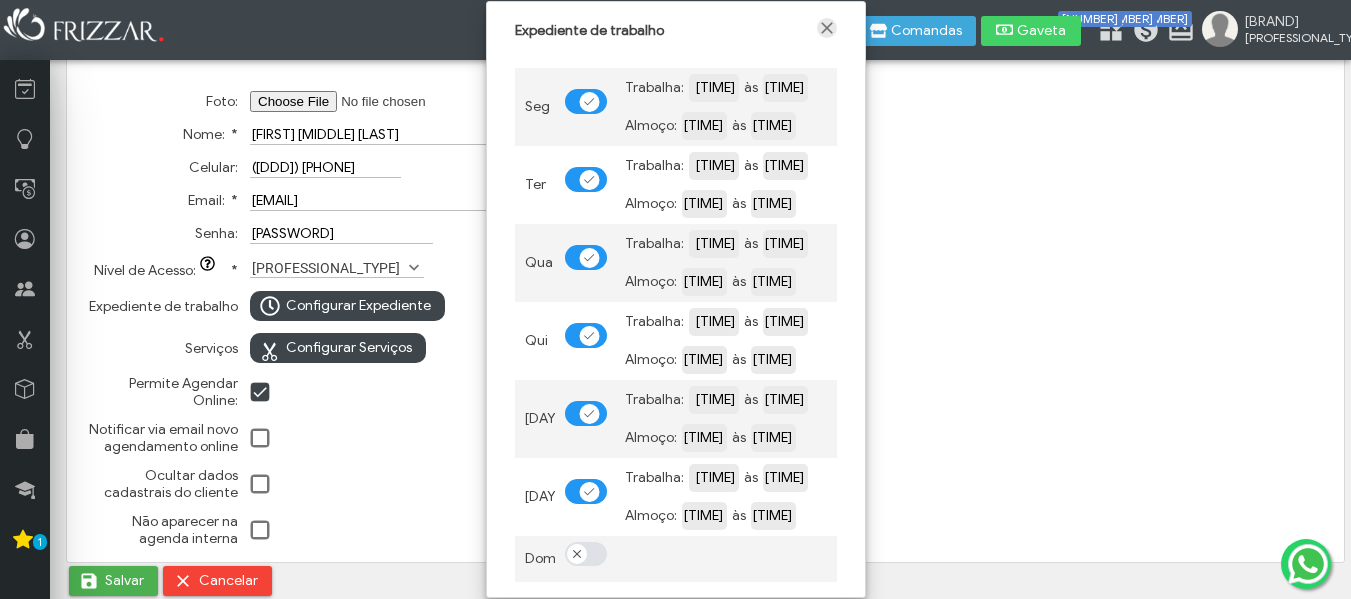 click at bounding box center (827, 28) 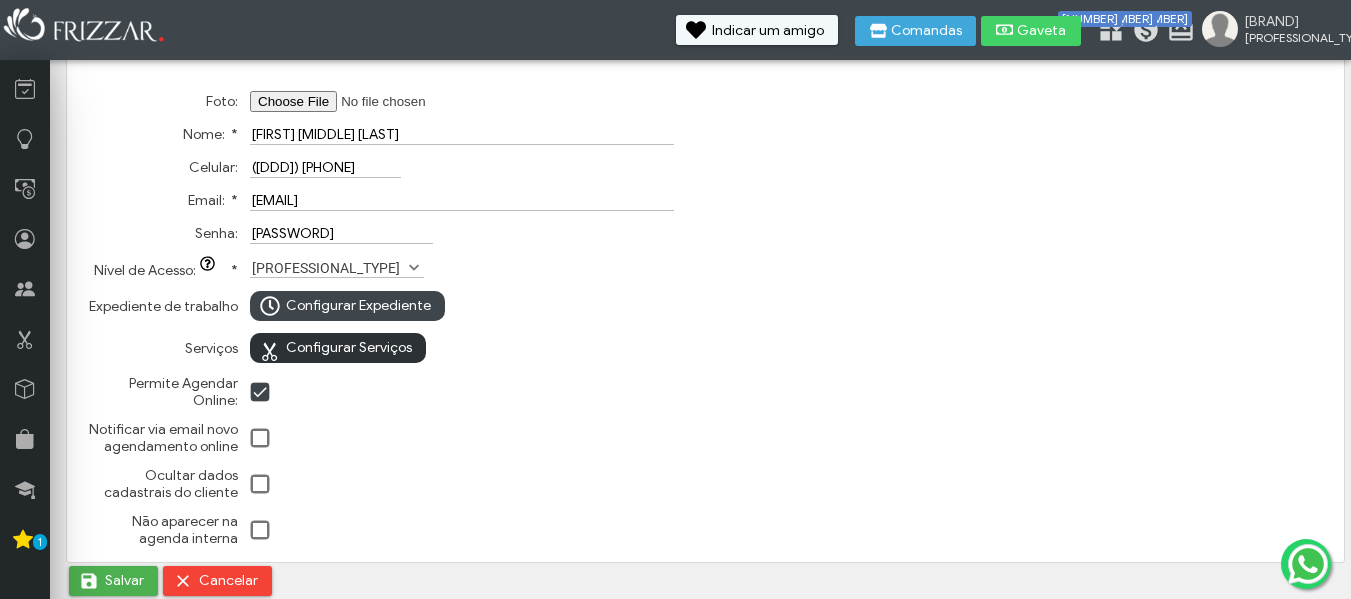 click on "Configurar Serviços" at bounding box center [349, 348] 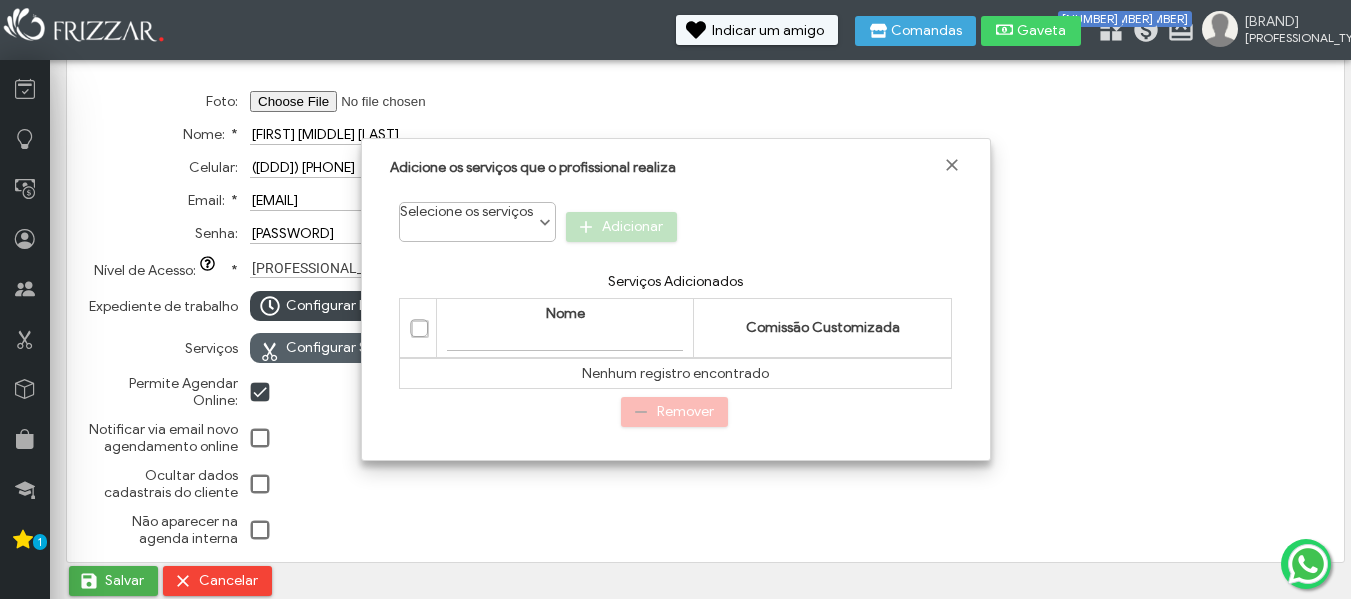 scroll, scrollTop: 11, scrollLeft: 89, axis: both 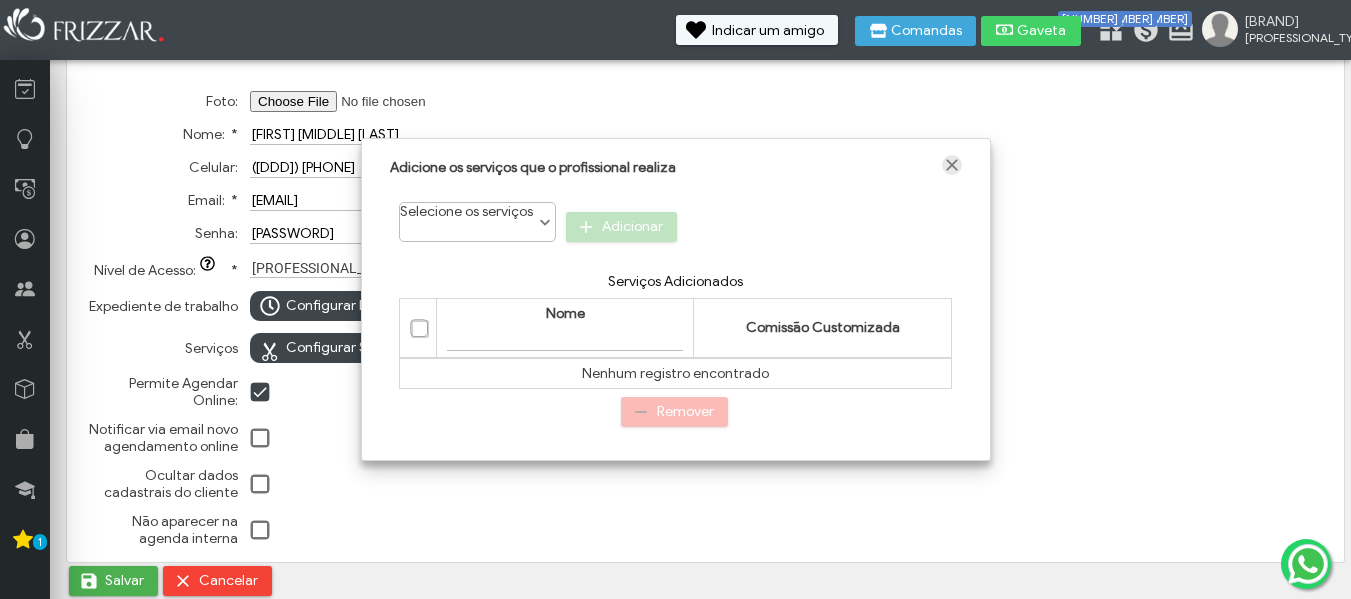 click at bounding box center (952, 165) 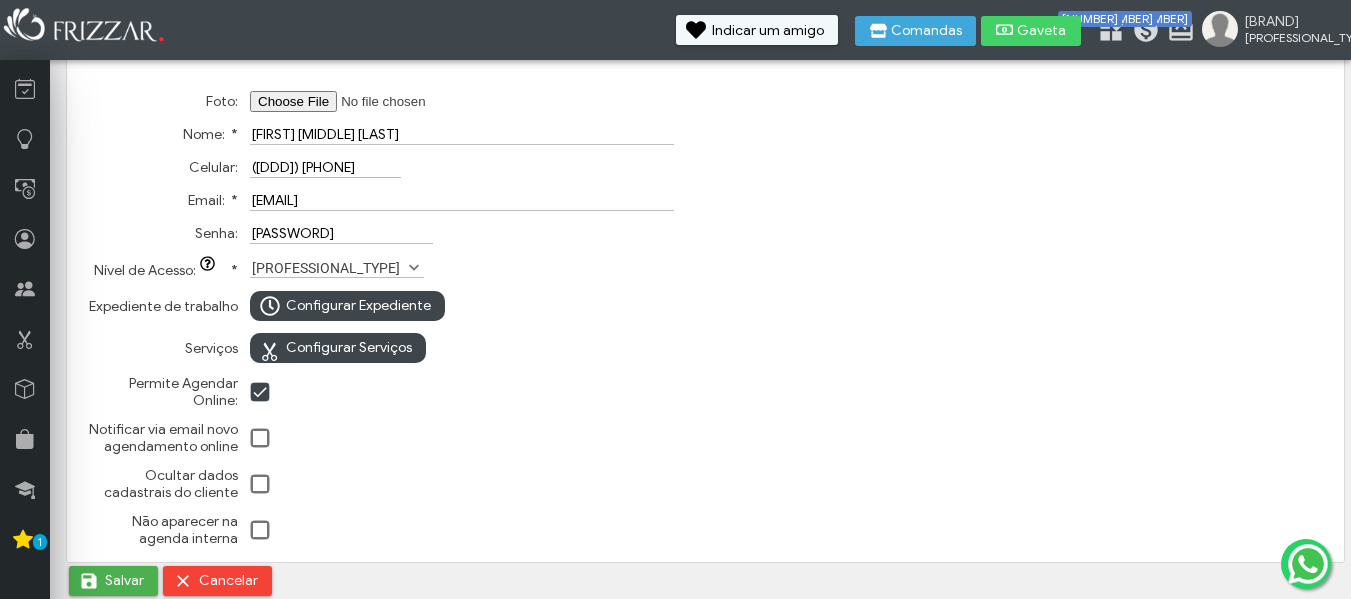 click on "Foto:" at bounding box center (376, 101) 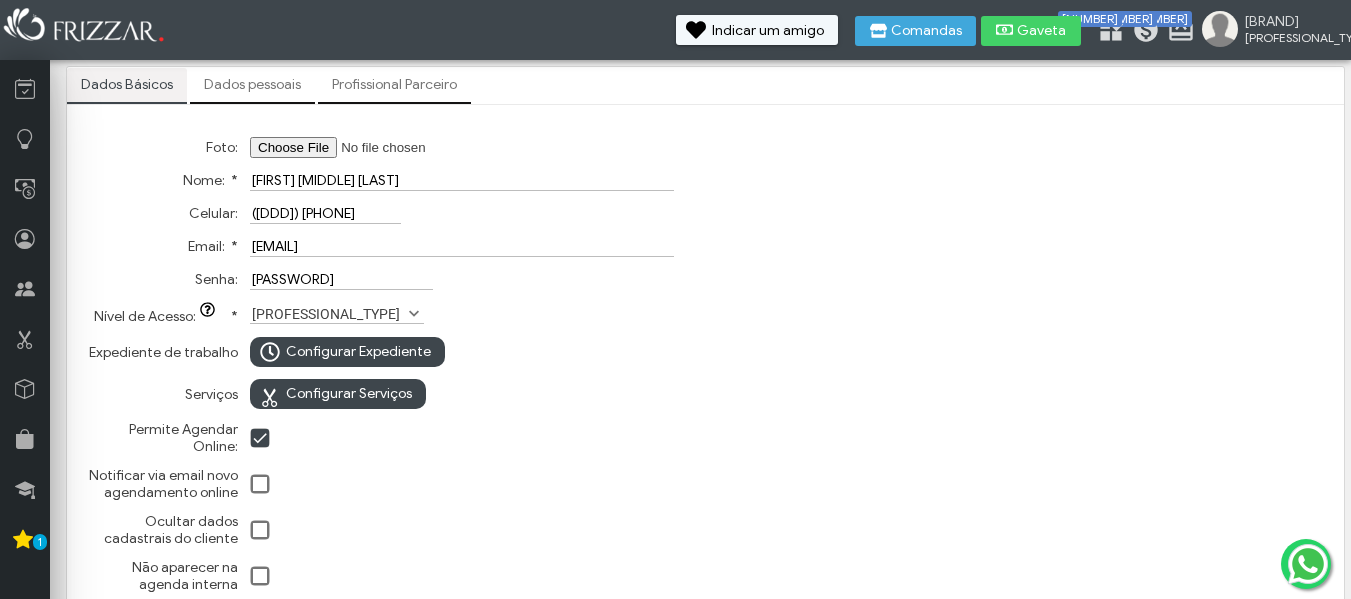scroll, scrollTop: 0, scrollLeft: 0, axis: both 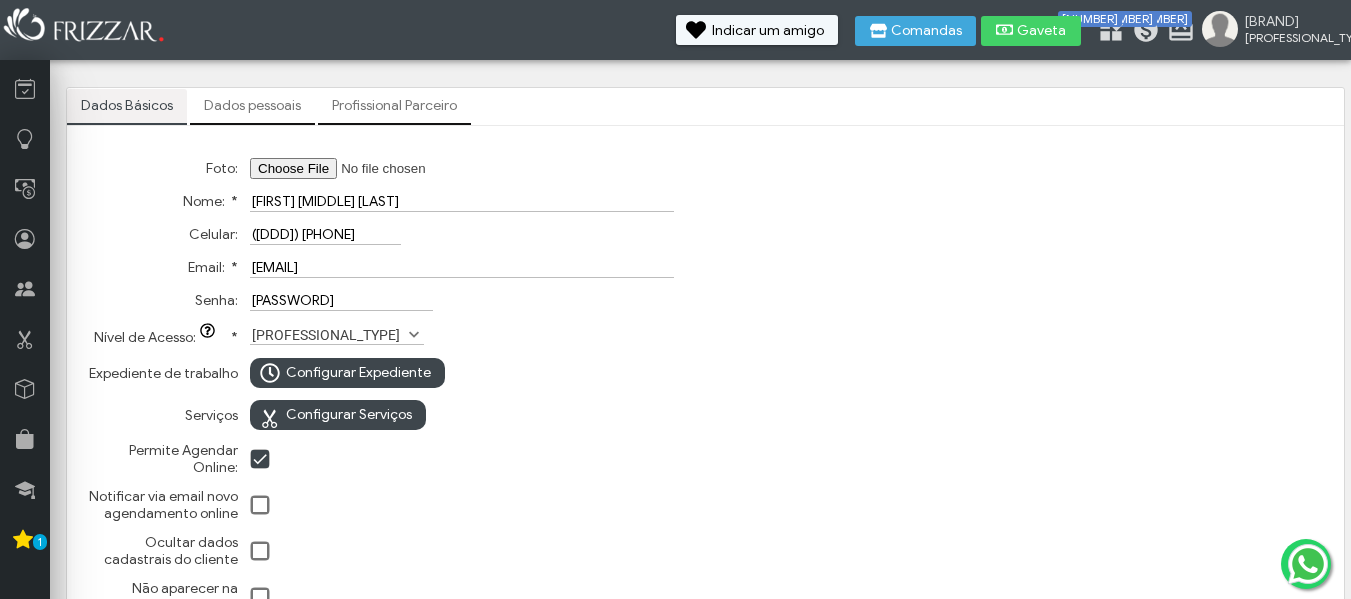 click on "Foto:" at bounding box center [376, 168] 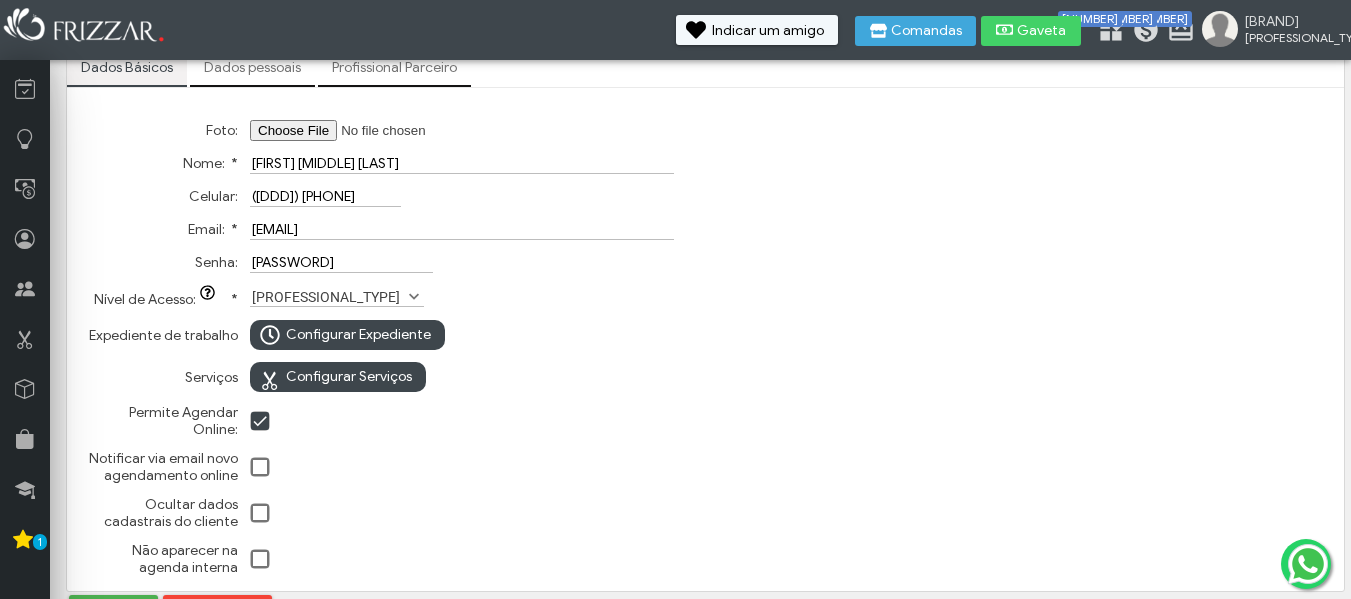 scroll, scrollTop: 67, scrollLeft: 0, axis: vertical 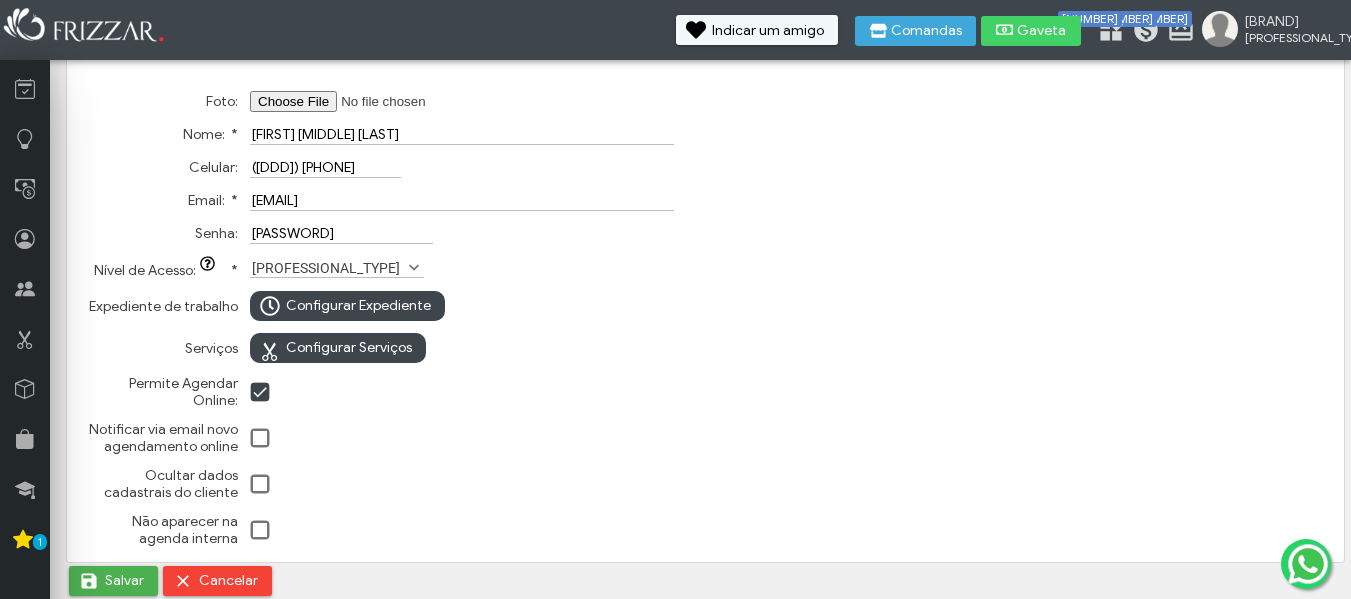click at bounding box center (261, 439) 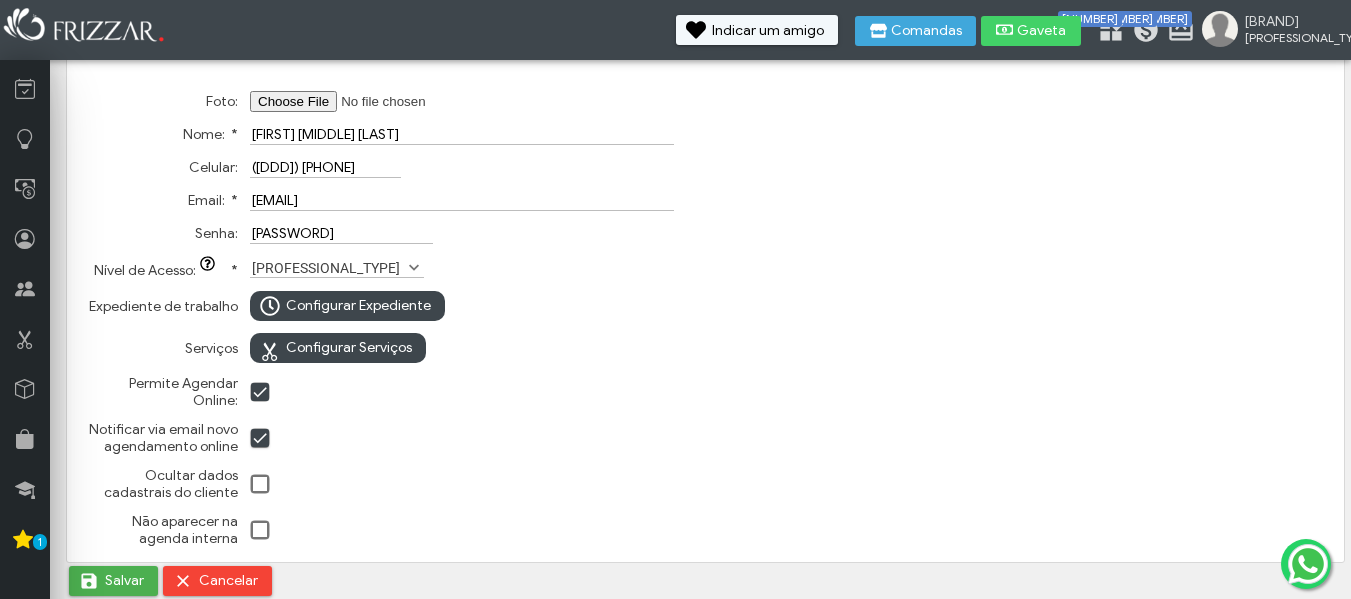 scroll, scrollTop: 10, scrollLeft: 11, axis: both 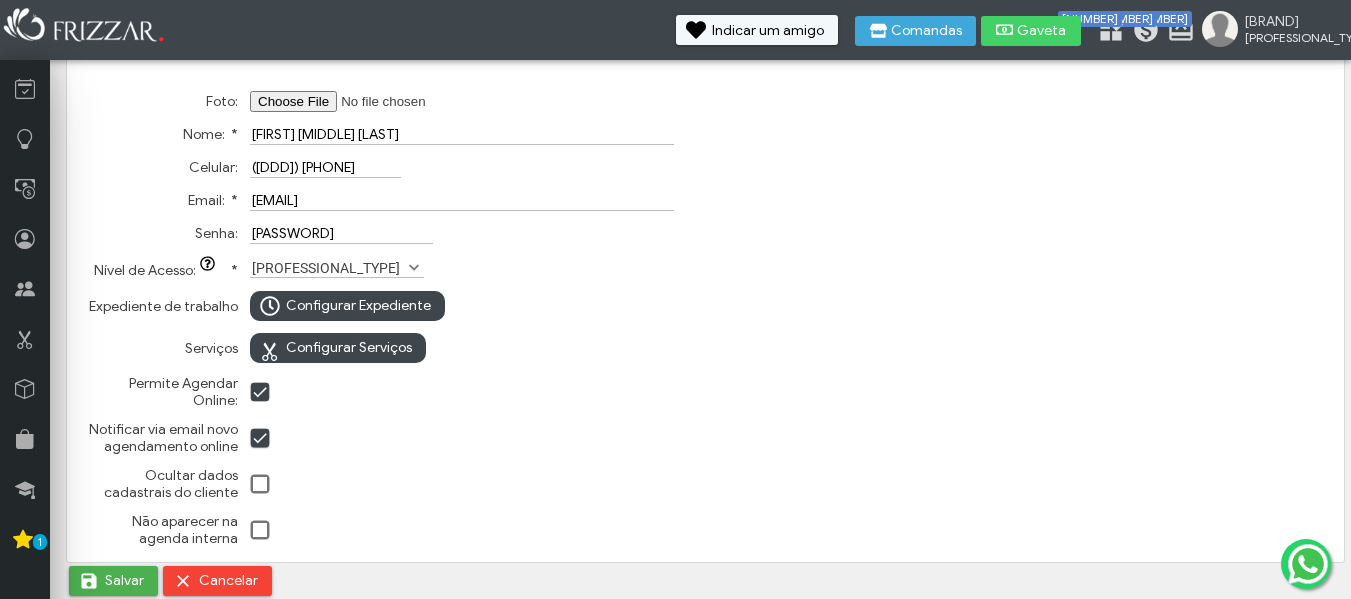 click at bounding box center (261, 485) 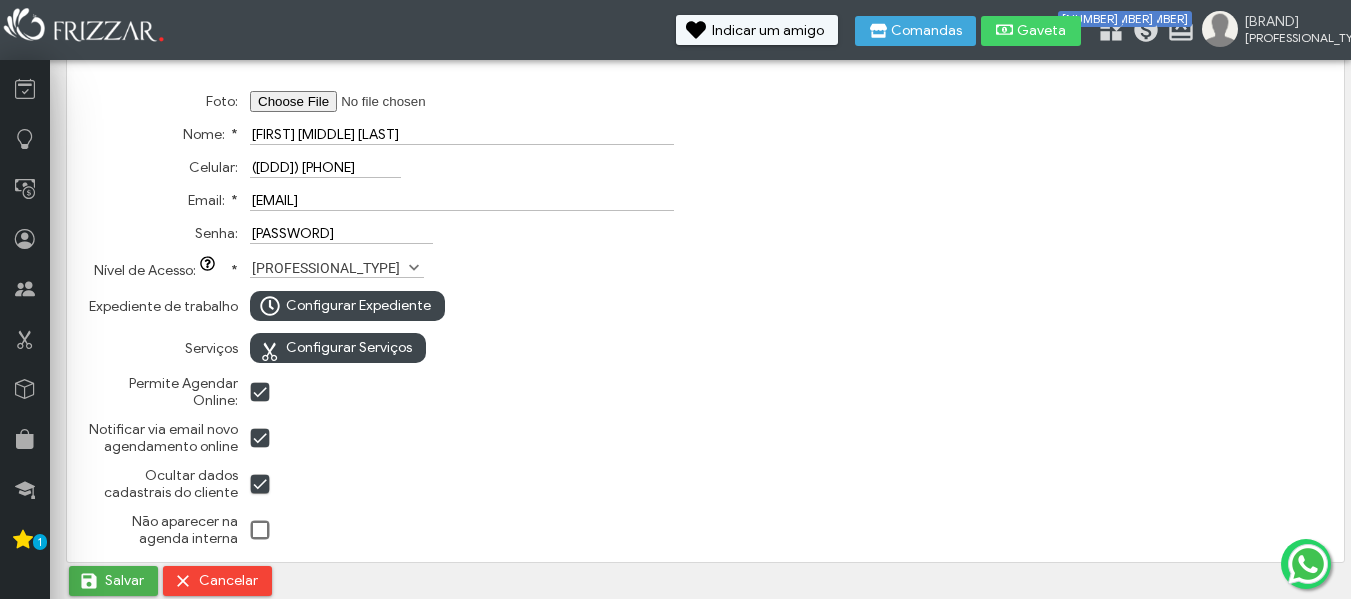 scroll, scrollTop: 10, scrollLeft: 11, axis: both 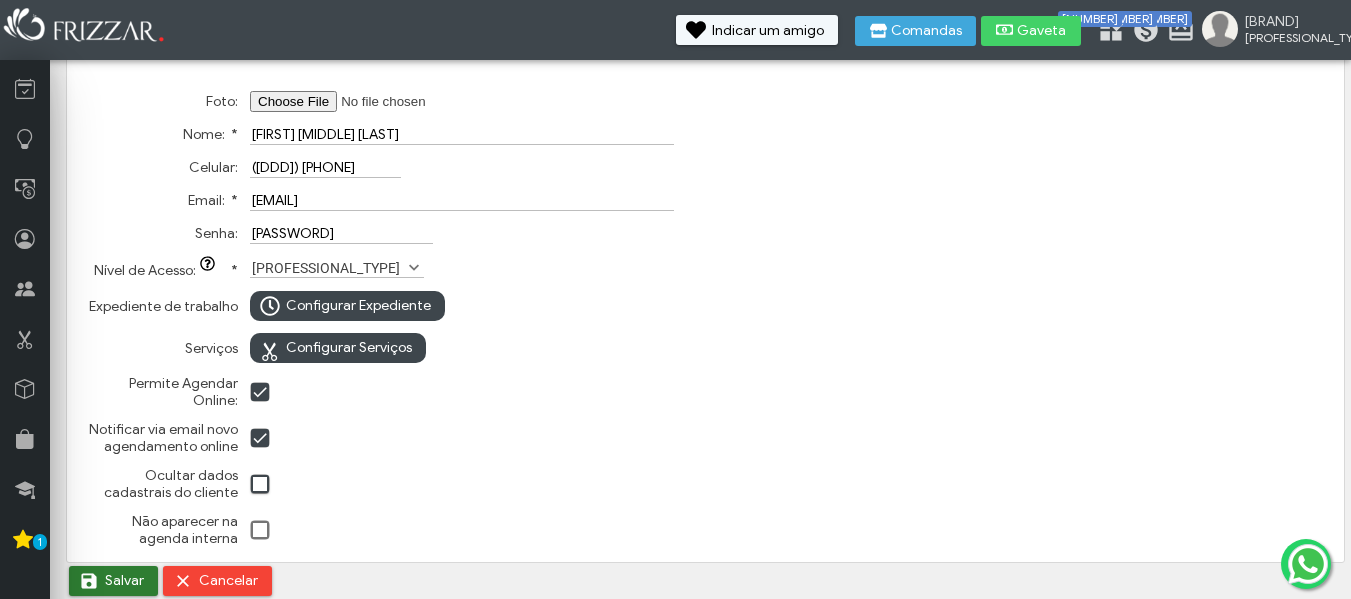 click on "Salvar" at bounding box center [124, 581] 